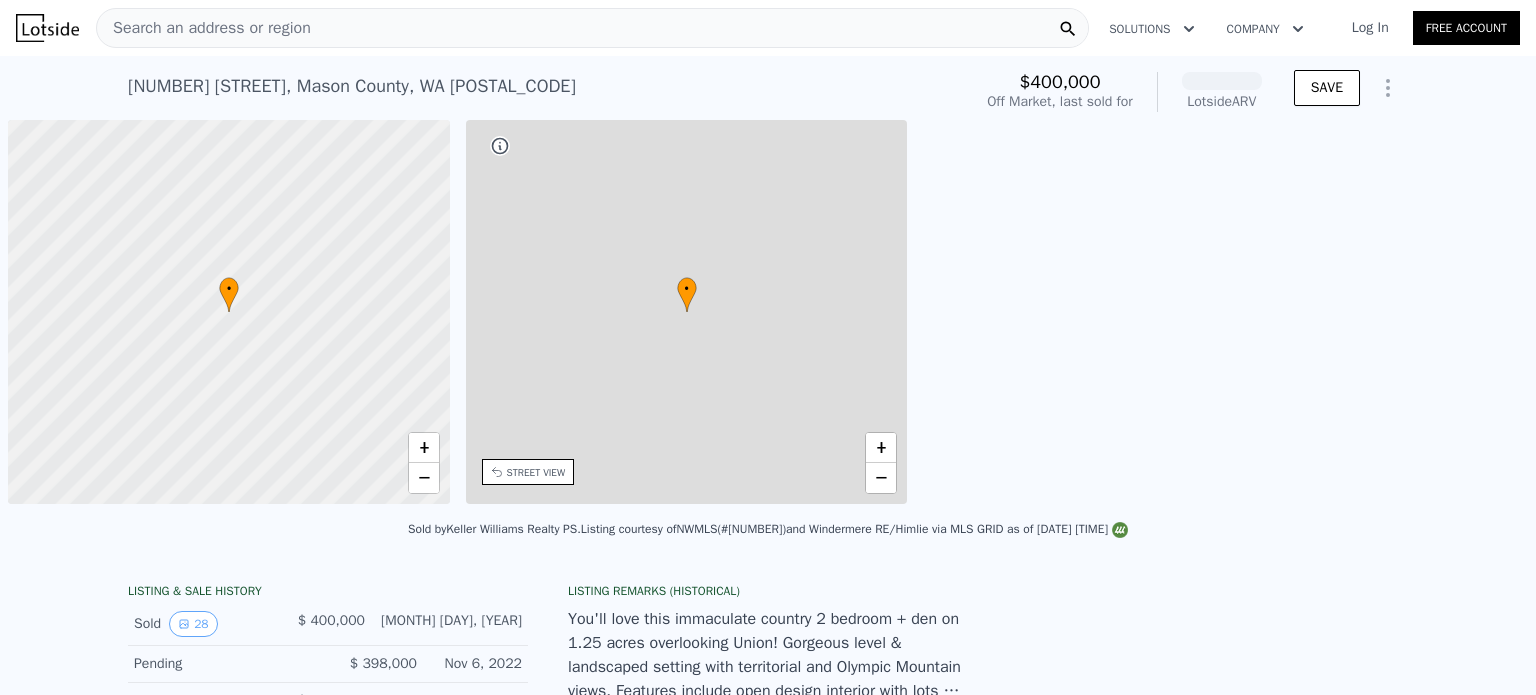 scroll, scrollTop: 0, scrollLeft: 0, axis: both 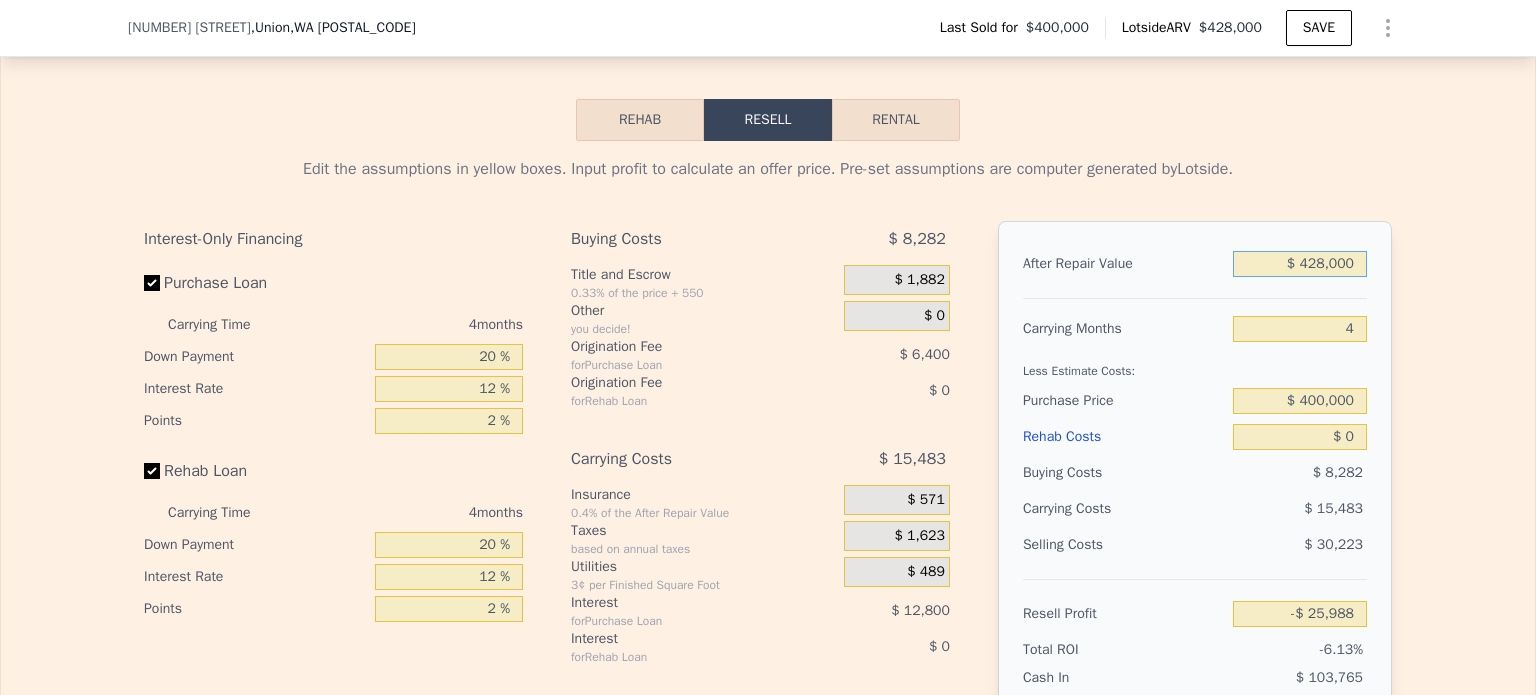 drag, startPoint x: 1298, startPoint y: 275, endPoint x: 1356, endPoint y: 275, distance: 58 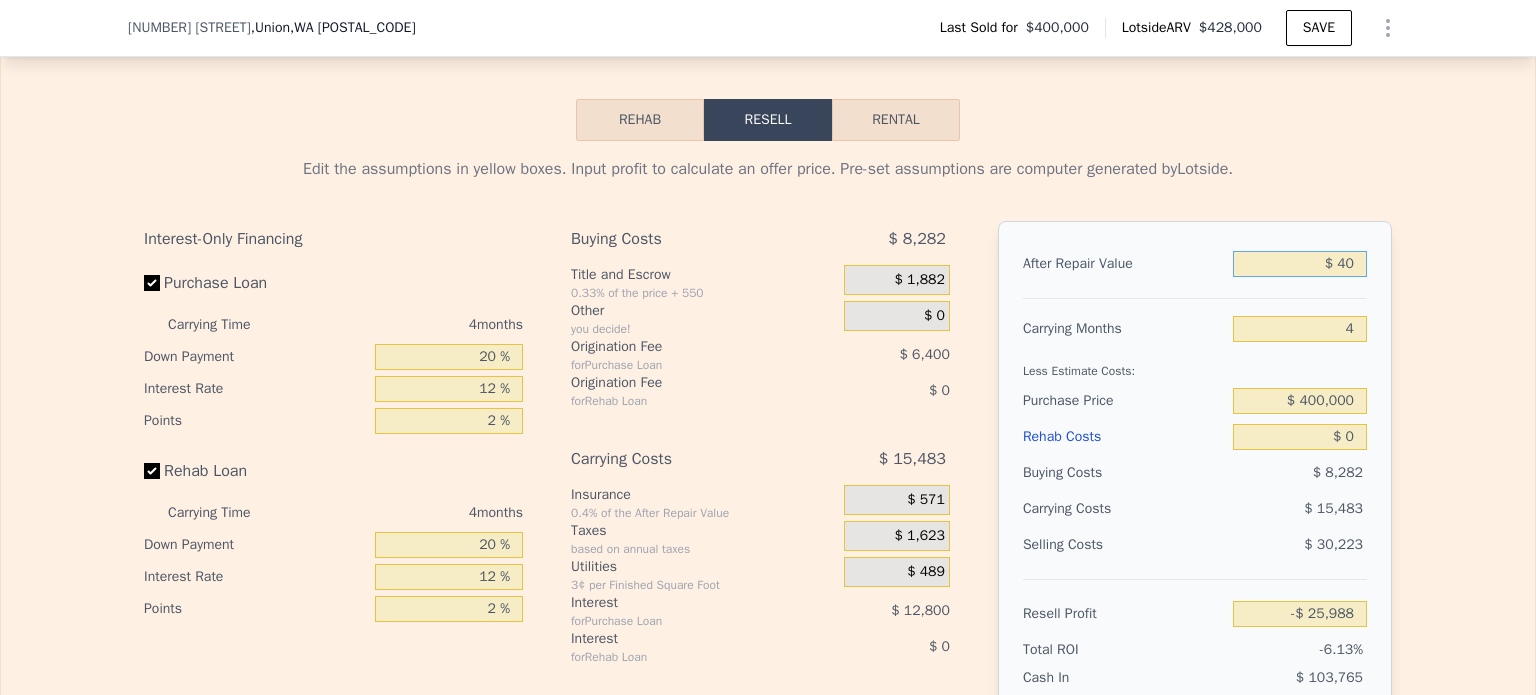 type on "$ 400" 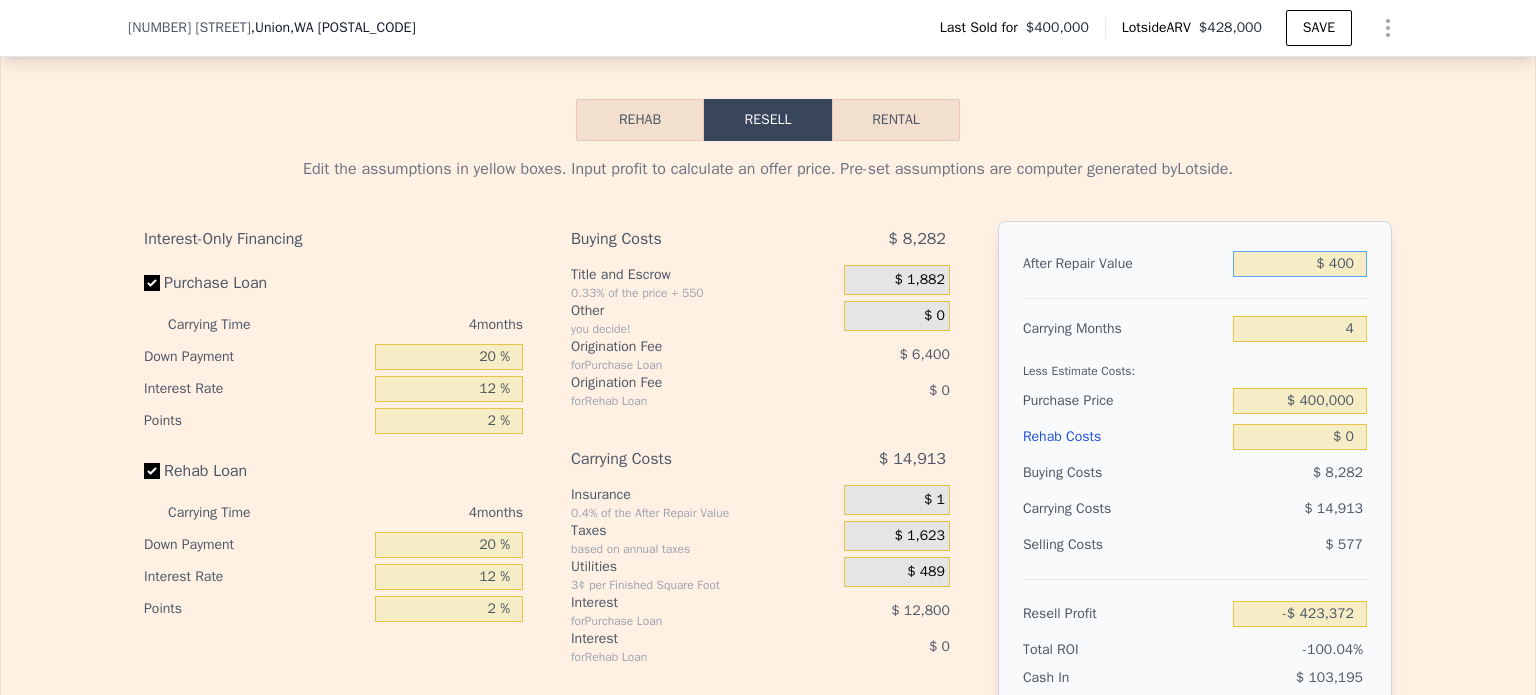 type on "-$ 423,372" 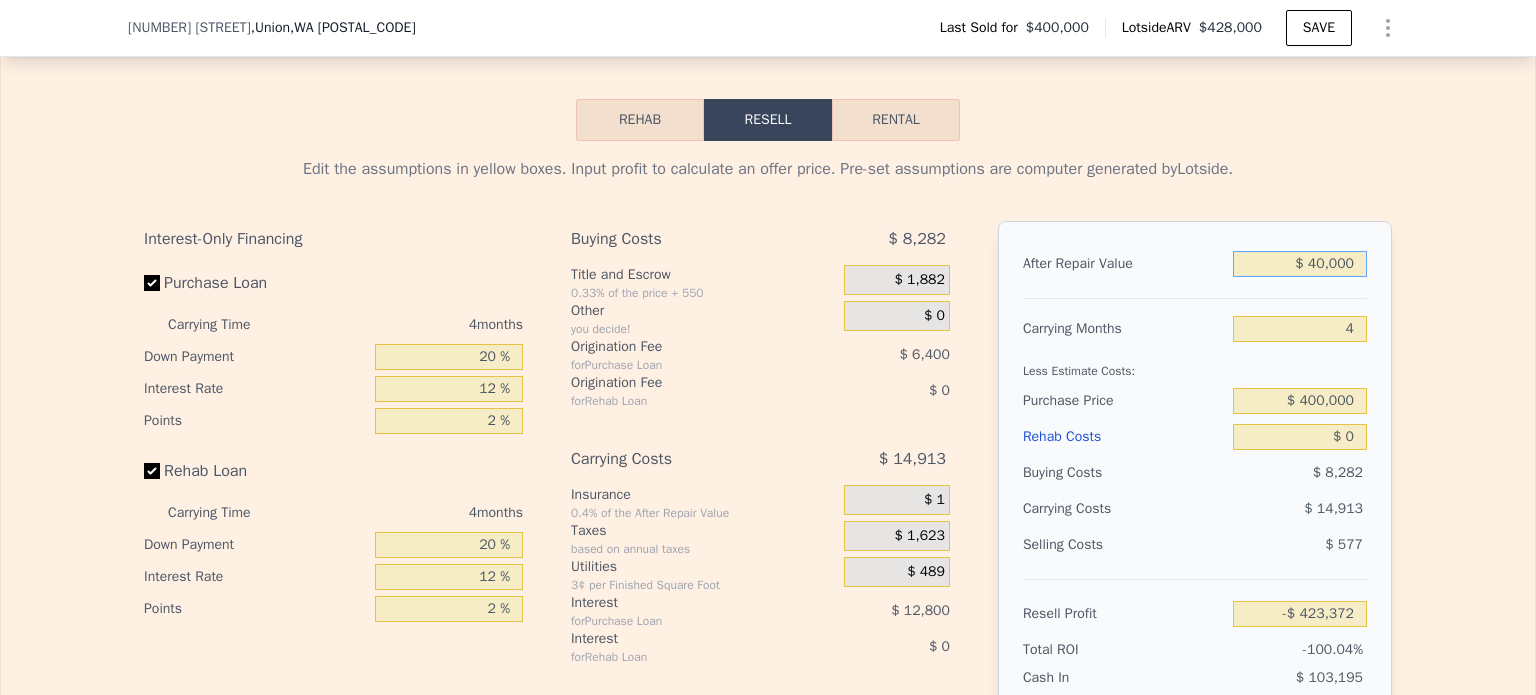 type on "$ 400,000" 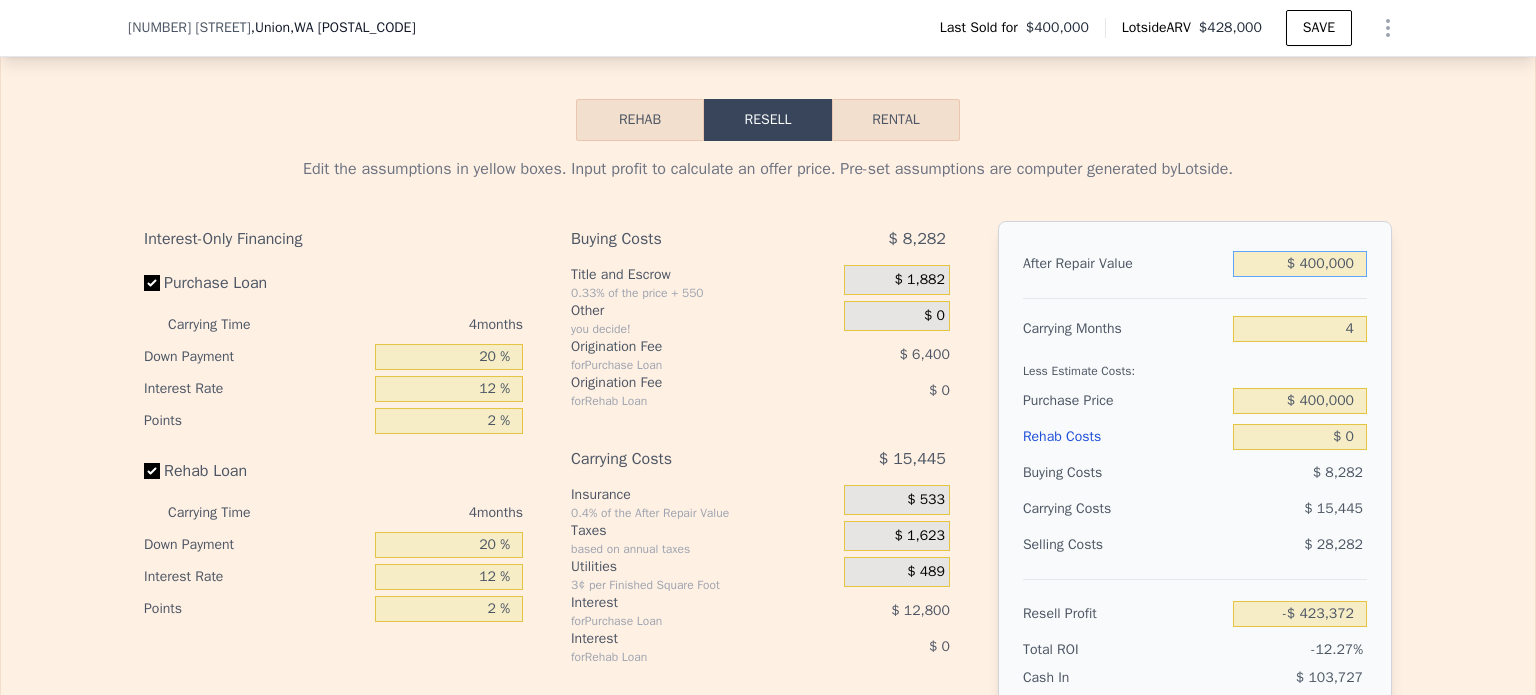type on "-$ 52,009" 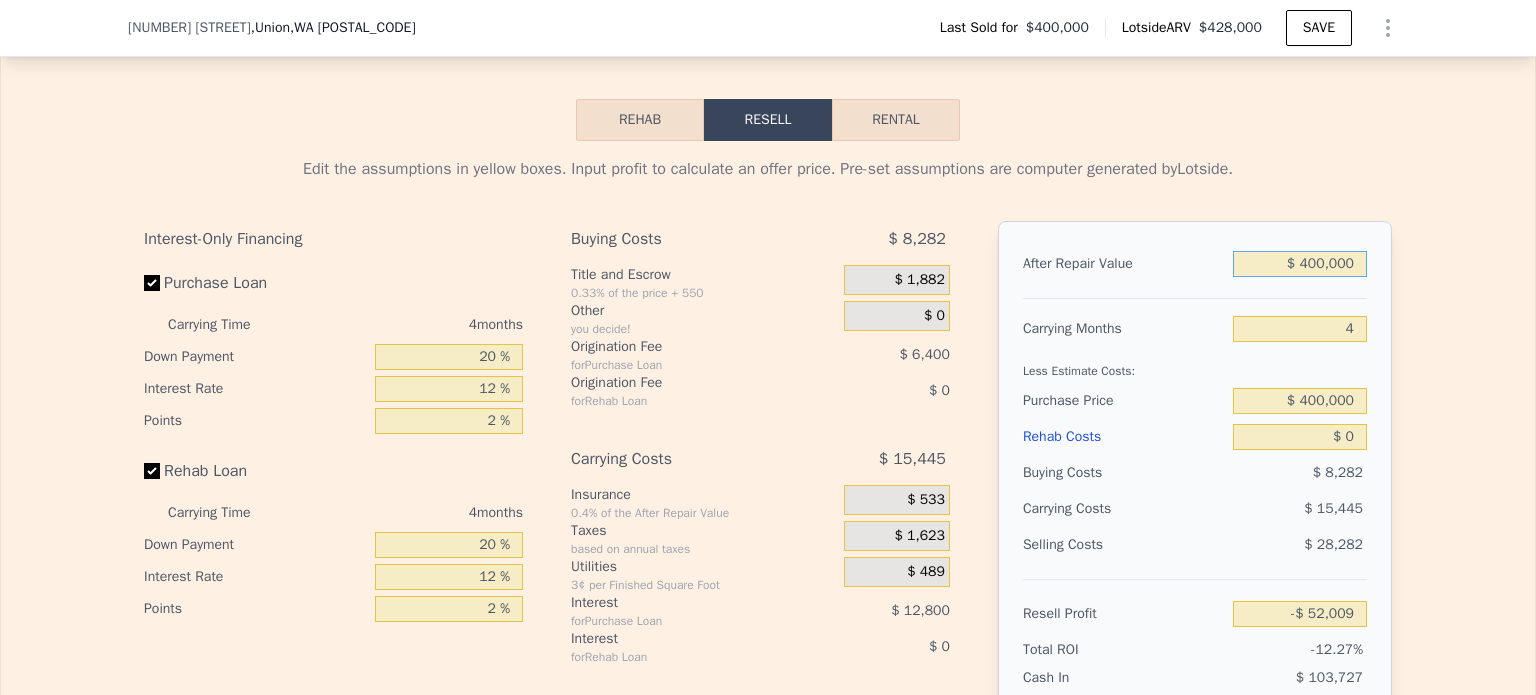 type on "$ 400,000" 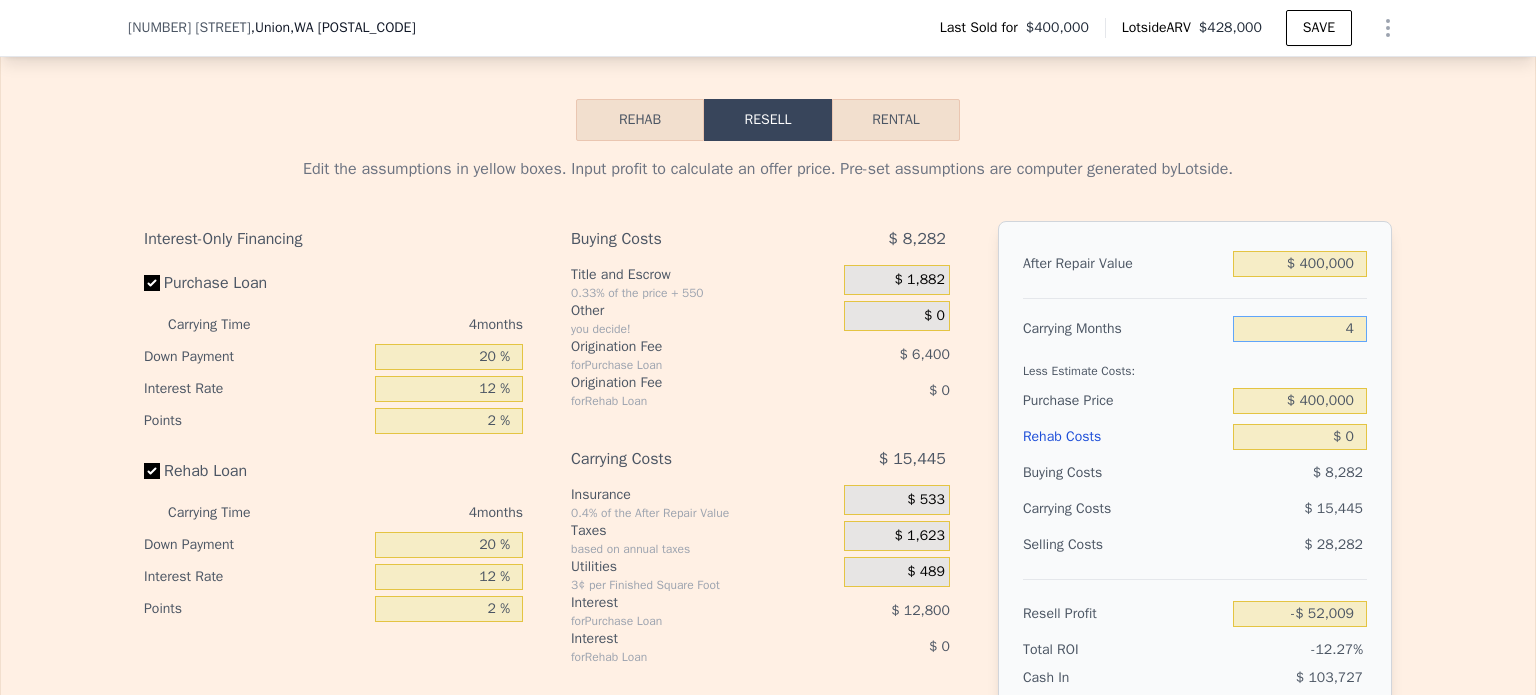 click on "4" at bounding box center [1300, 329] 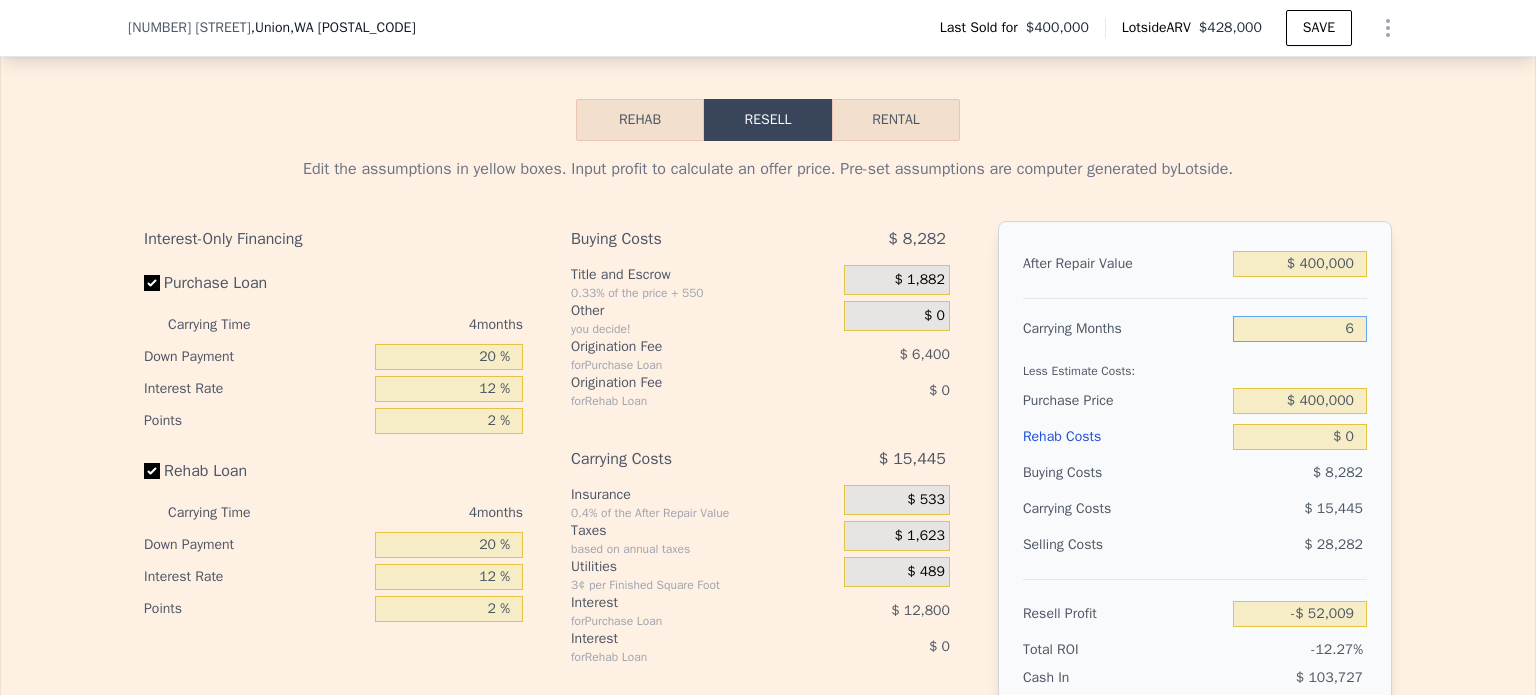 type on "-$ 59,732" 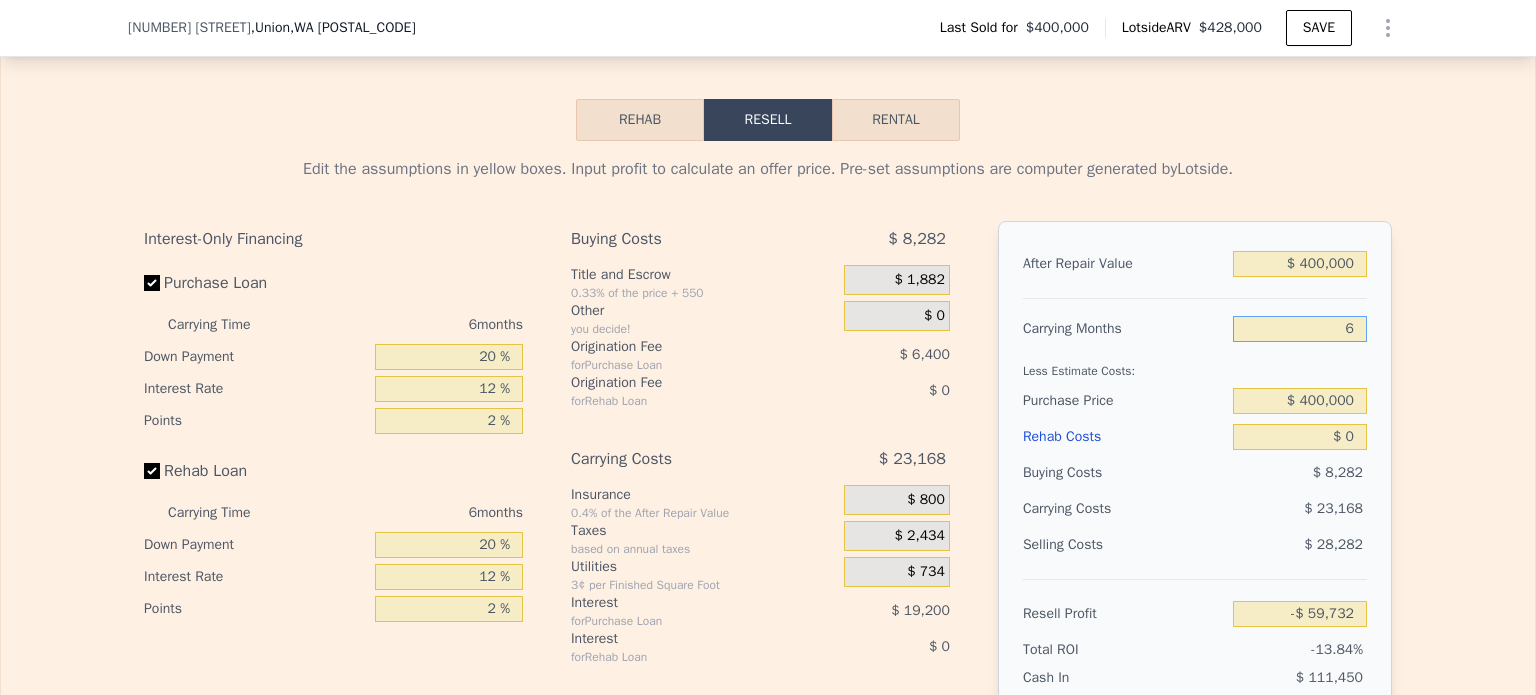 type on "6" 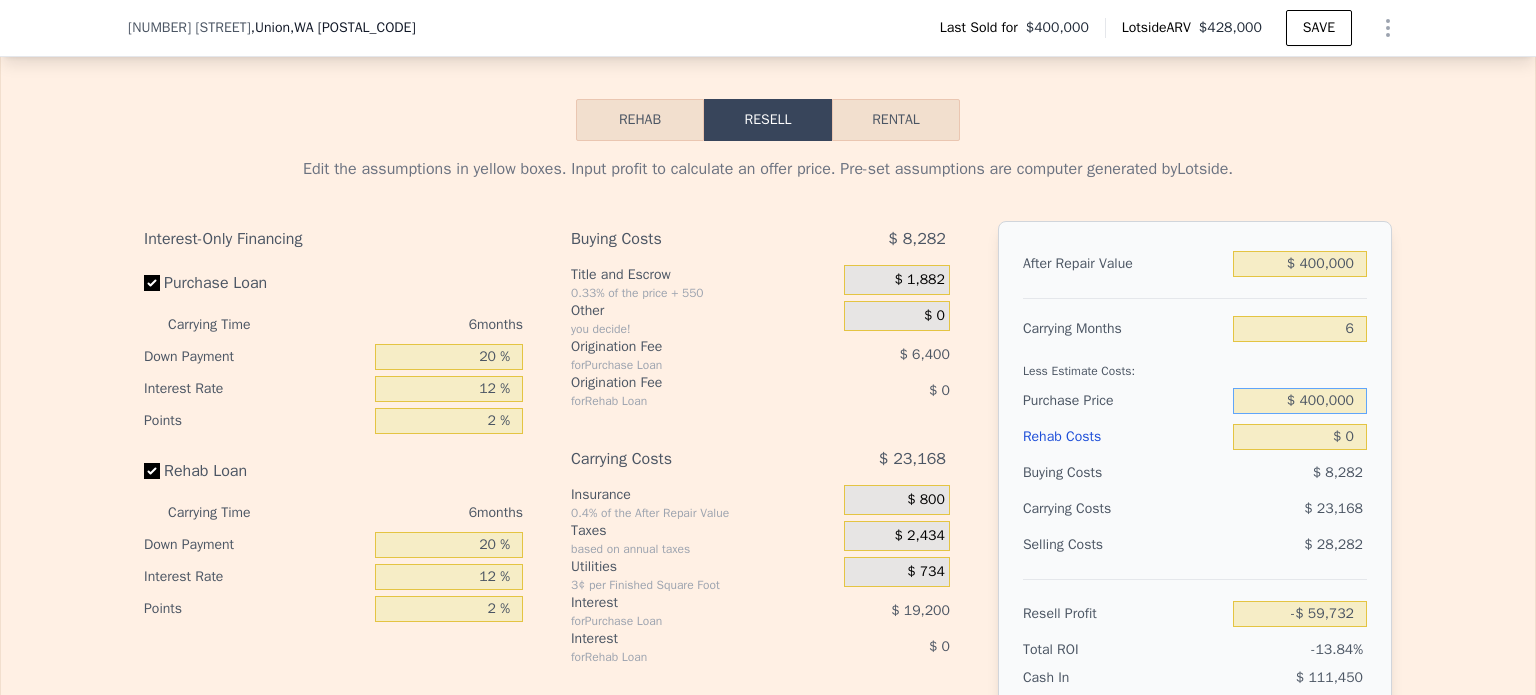 drag, startPoint x: 1297, startPoint y: 412, endPoint x: 1438, endPoint y: 407, distance: 141.08862 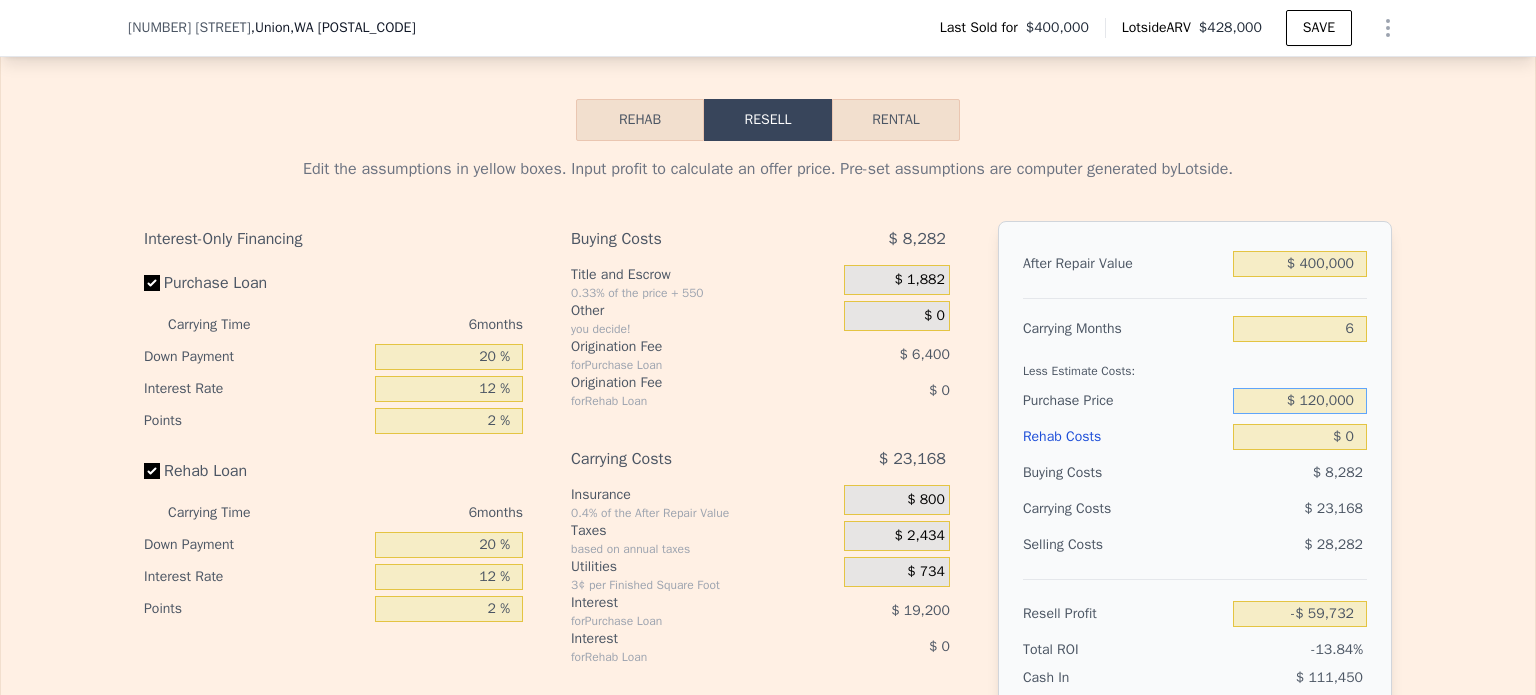 type on "$ 120,000" 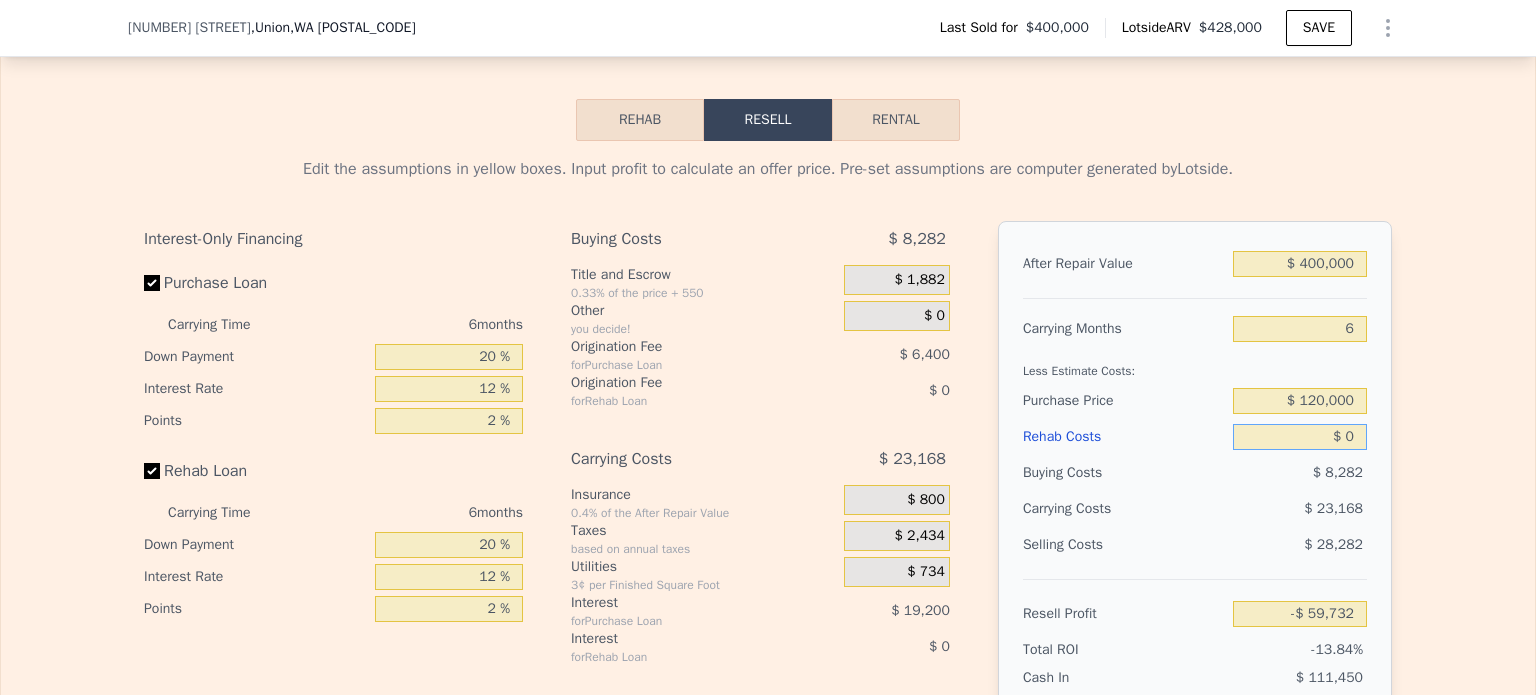 type on "$ 239,120" 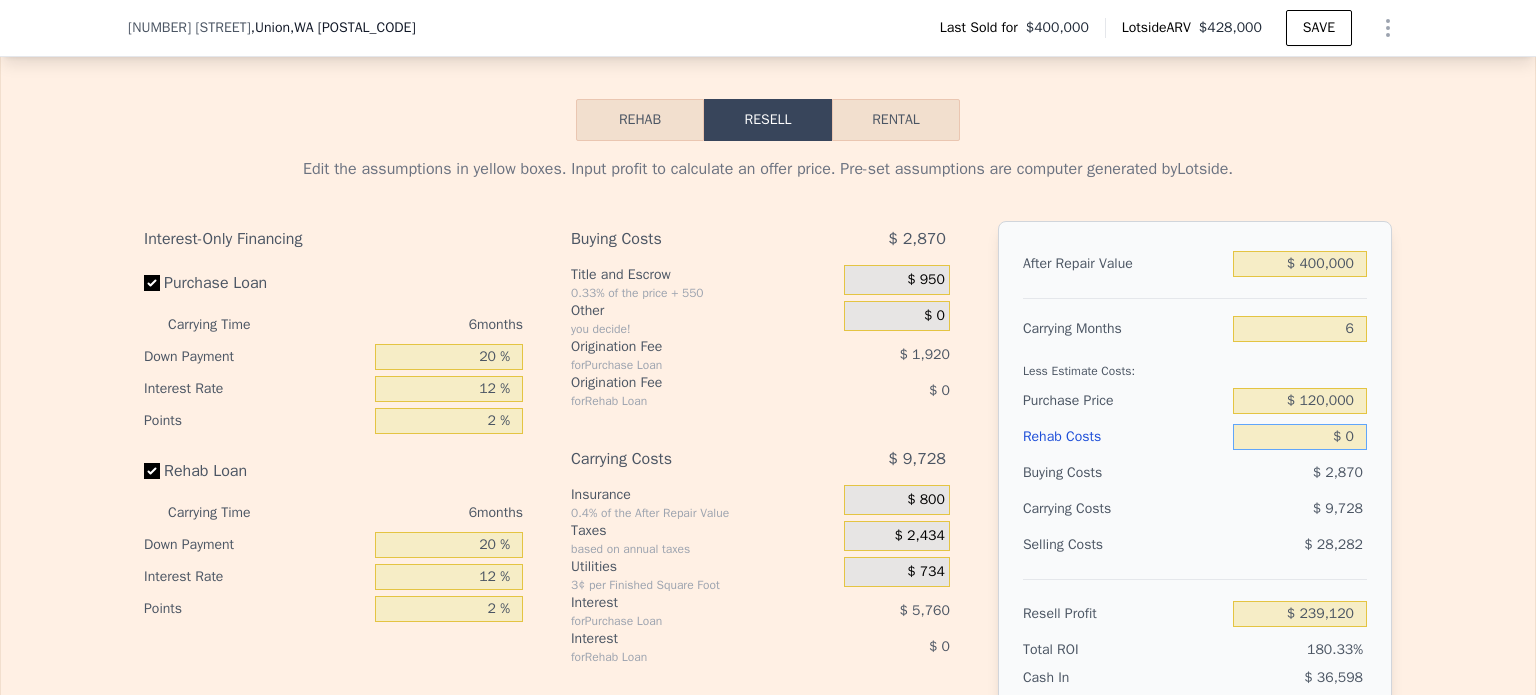drag, startPoint x: 1357, startPoint y: 444, endPoint x: 1372, endPoint y: 443, distance: 15.033297 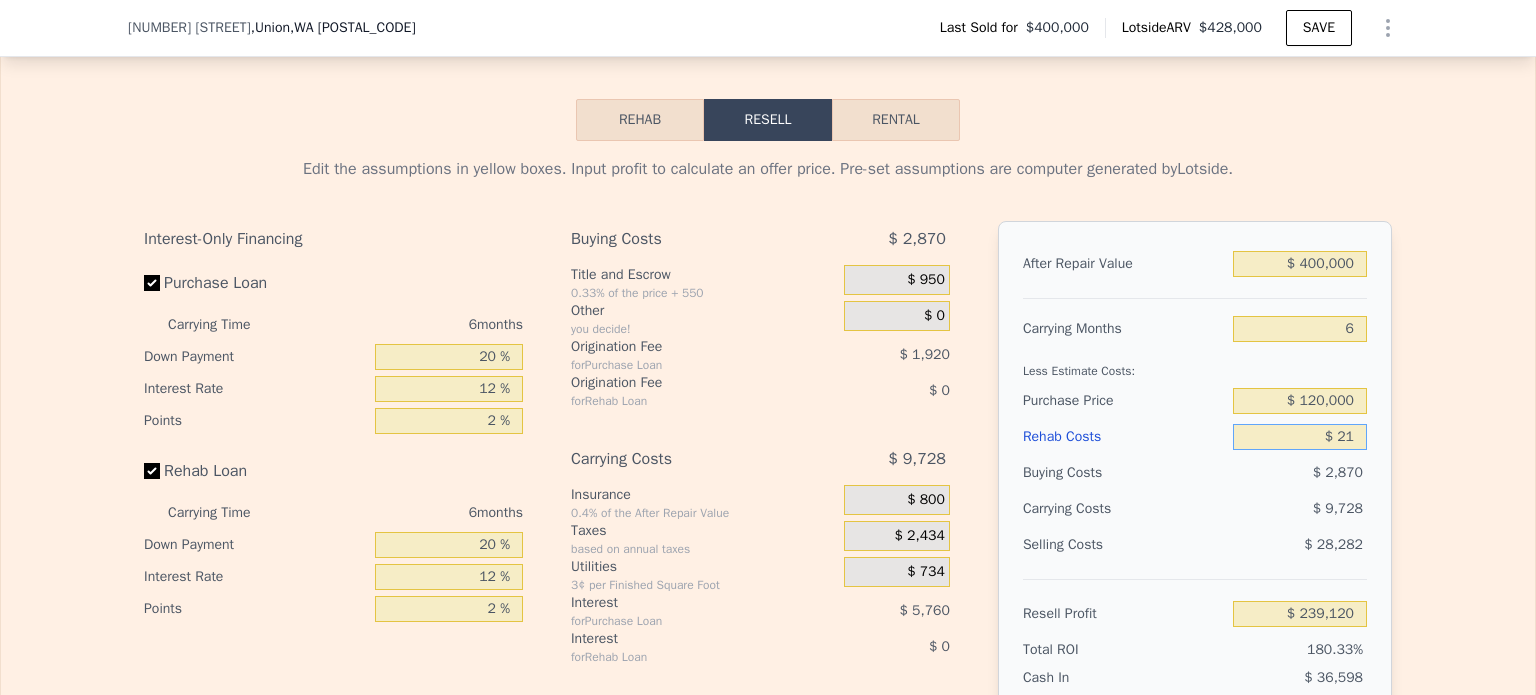 type on "$ 210" 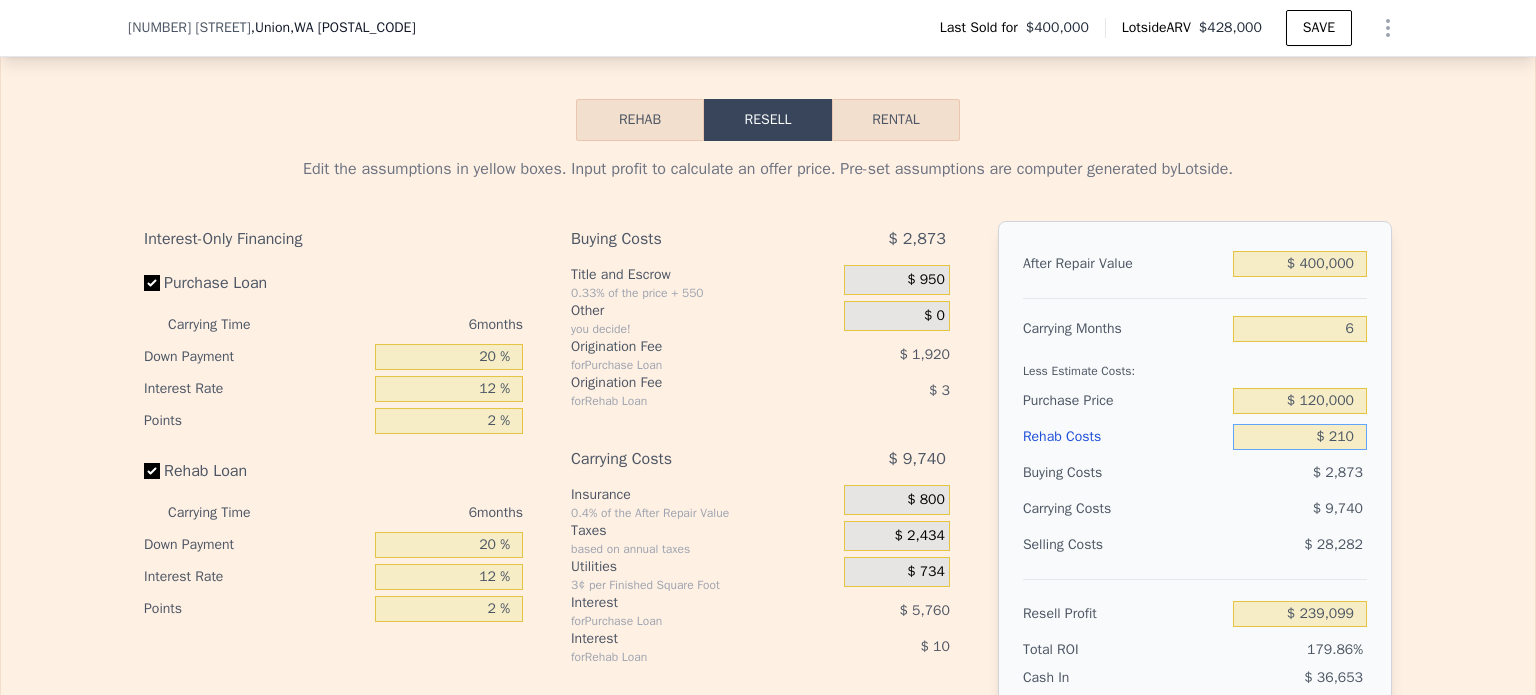type on "$ 238,895" 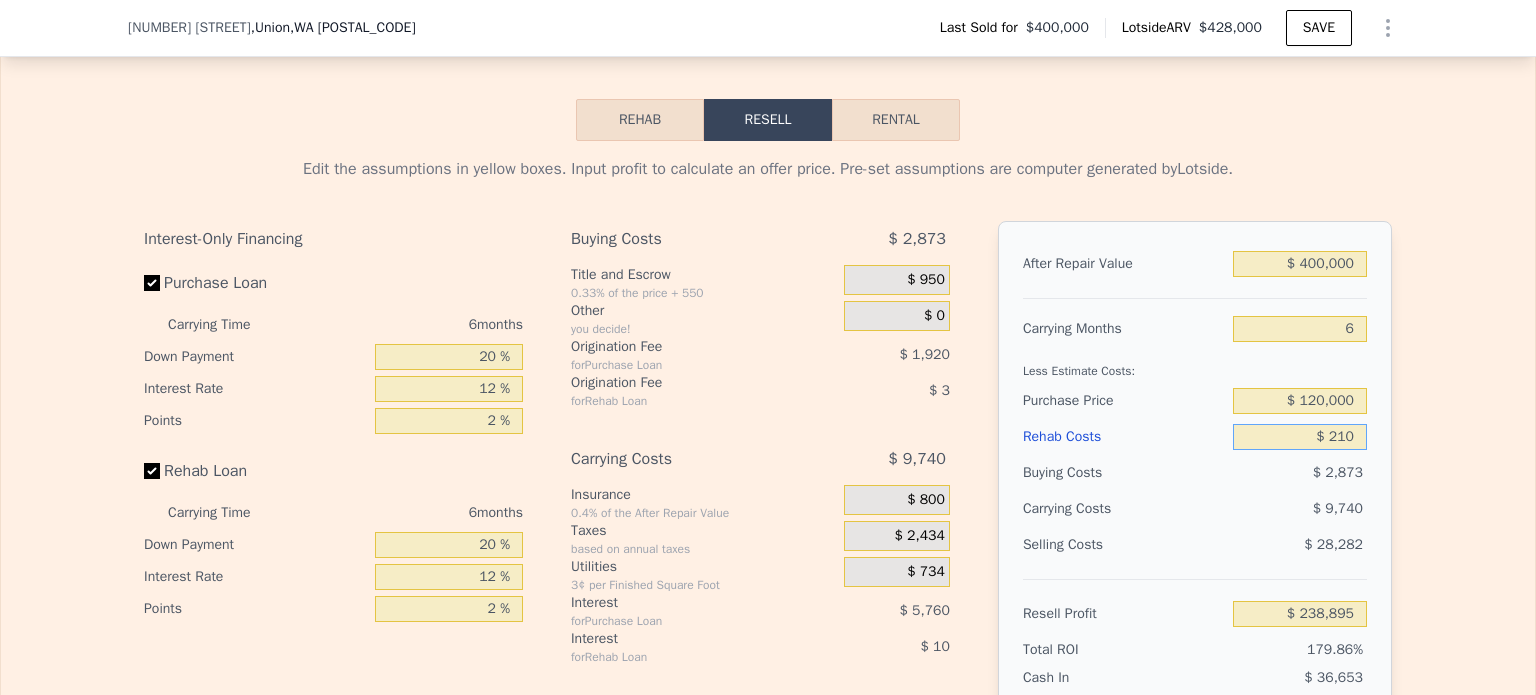 type on "$ 2,100" 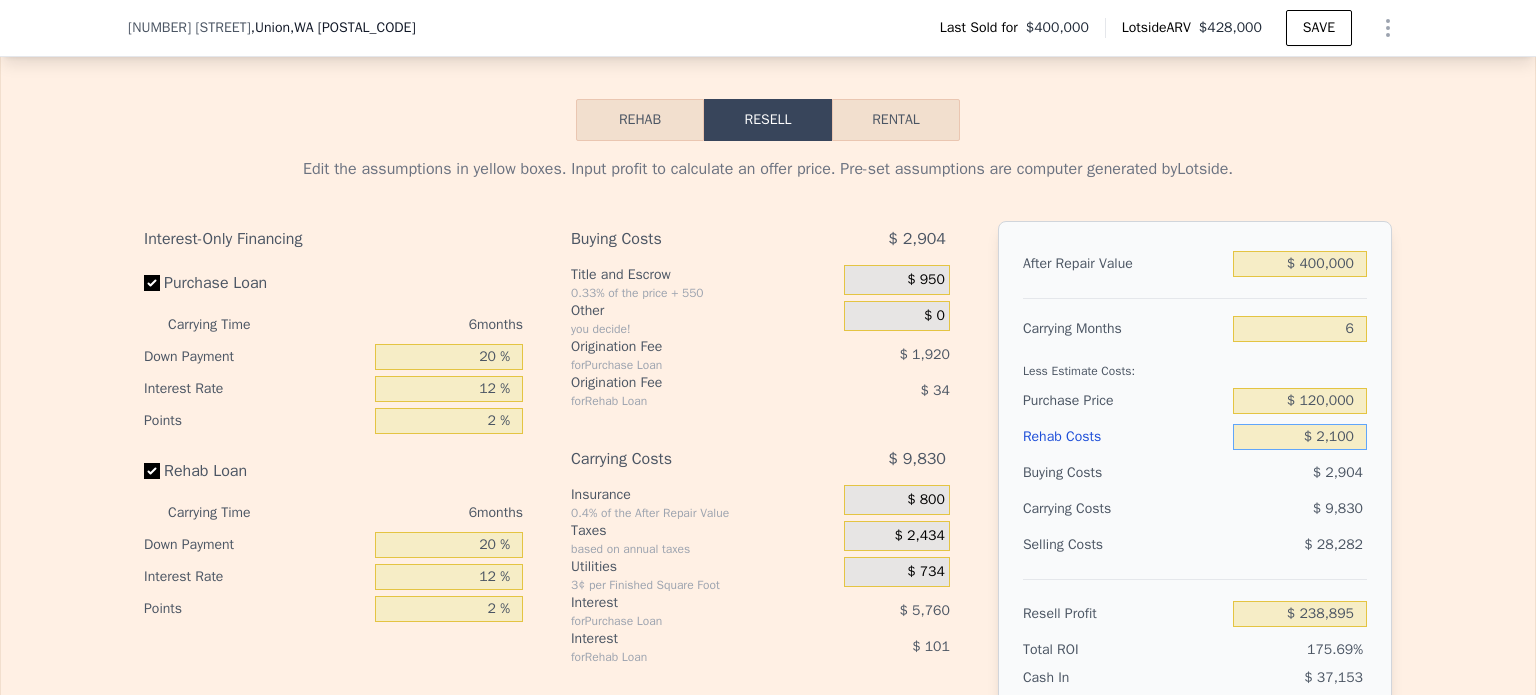 type on "$ 236,884" 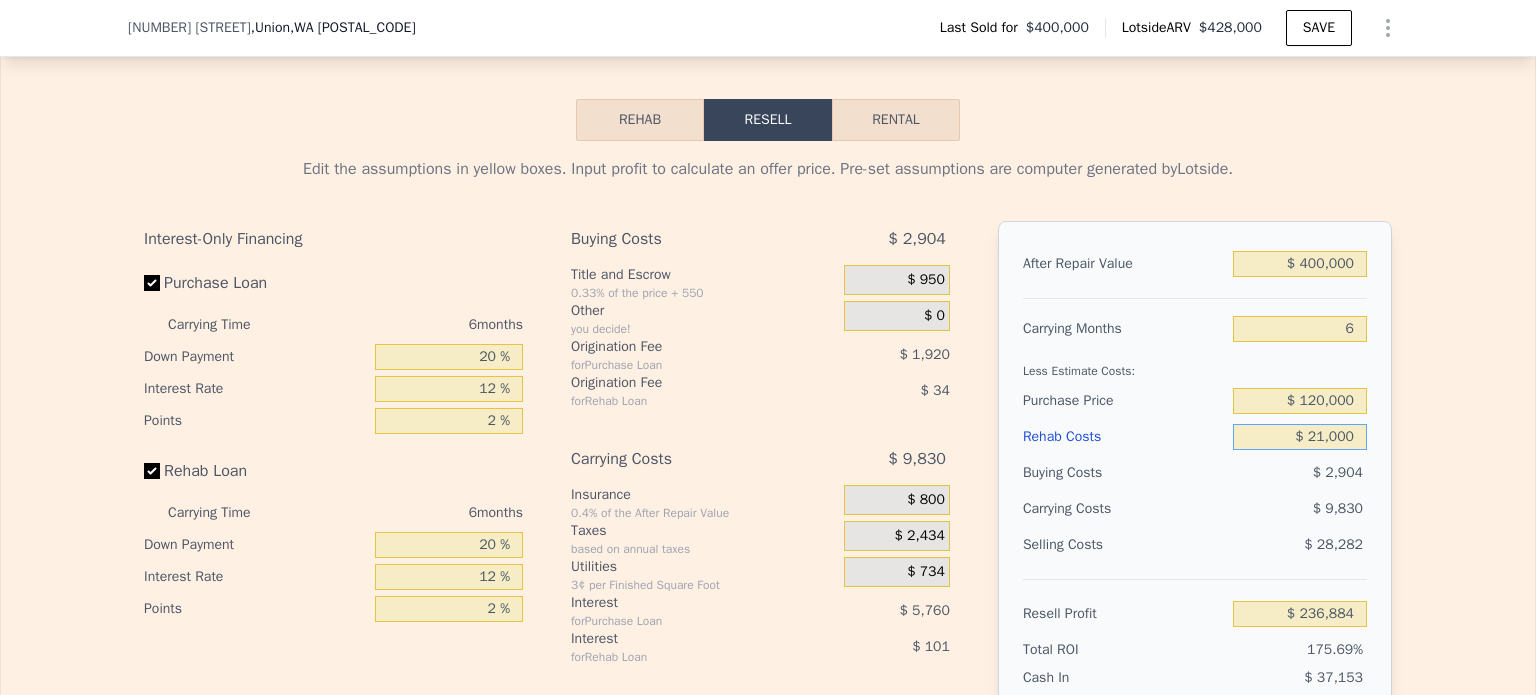 type on "$ 210,000" 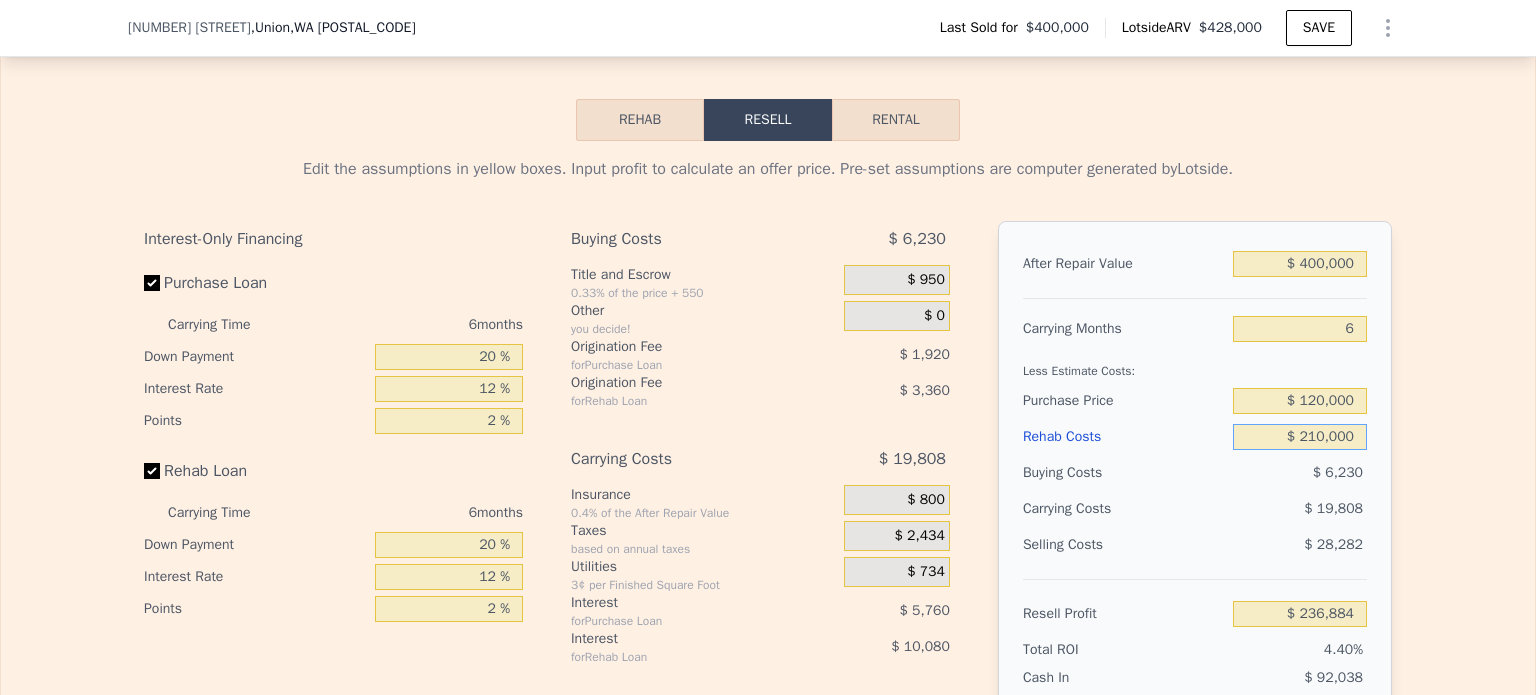 type on "$ 15,680" 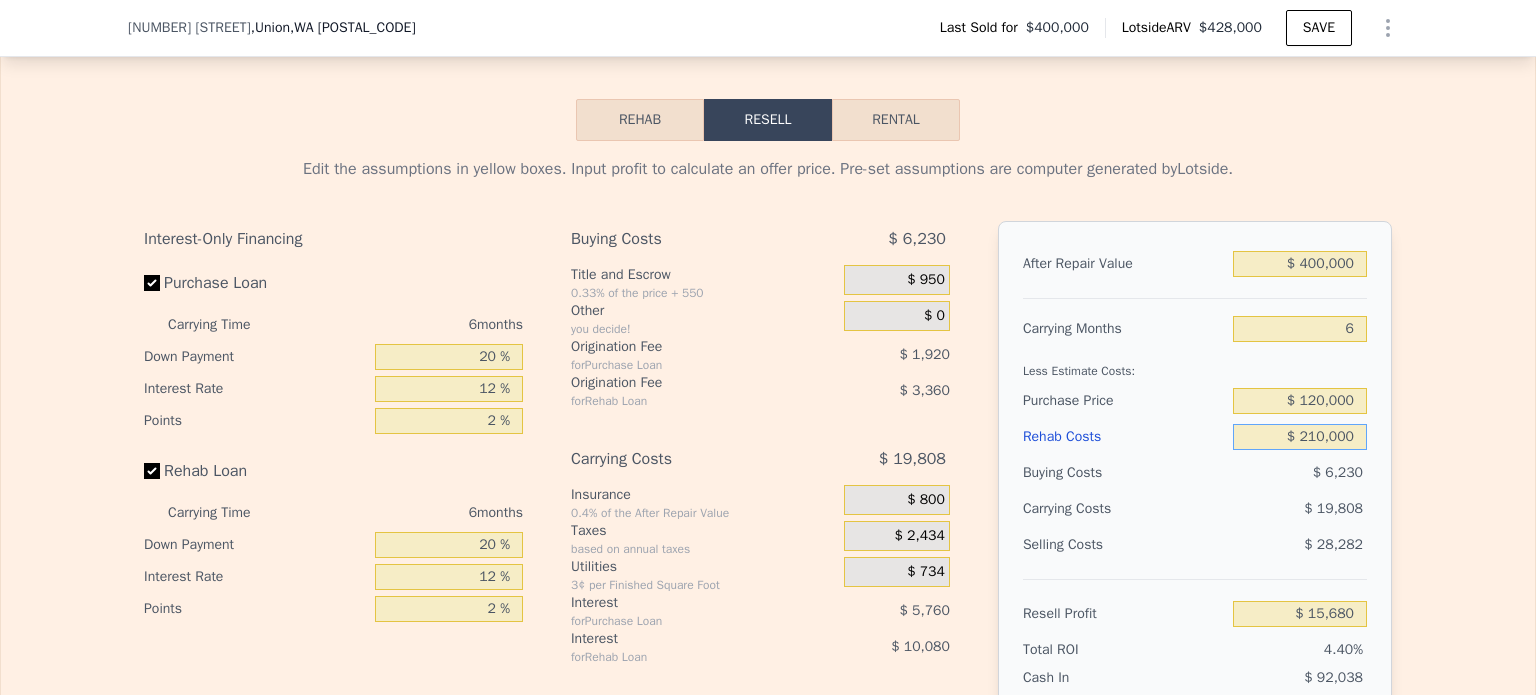 type on "$ 210,000" 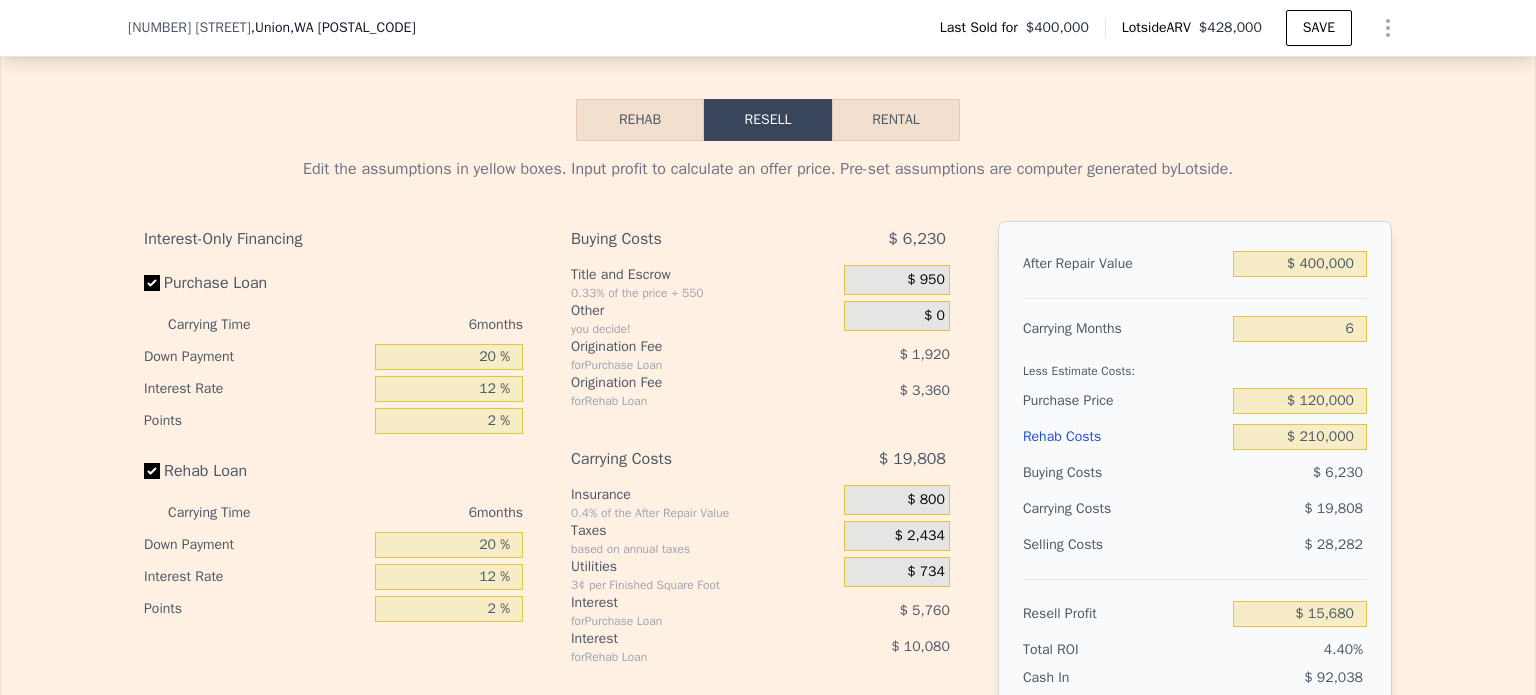 click on "Edit the assumptions in yellow boxes. Input profit to calculate an offer price. Pre-set assumptions are computer generated by Lotside . Interest-Only Financing Purchase Loan Carrying Time 6 months Down Payment 20 % Interest Rate 12 % Points 2 % Rehab Loan Carrying Time 6 months Down Payment 20 % Interest Rate 12 % Points 2 % Buying Costs $ 6,230 Title and Escrow 0.33% of the price + 550 $ 950 Other you decide! $ 0 Origination Fee for Purchase Loan $ 1,920 Origination Fee for Rehab Loan $ 3,360 Carrying Costs $ 19,808 Insurance 0.4% of the After Repair Value $ 800 Taxes based on annual taxes $ 2,434 Utilities 3¢ per Finished Square Foot $ 734 Interest for Purchase Loan $ 5,760 Interest for Rehab Loan $ 10,080 Selling Costs $ 28,282 Excise Tax 1.6% of the After Repair Value $ 6,400 Listing Commission 2.5% of the After Repair Value $ 10,000 Selling Commission 2.5% of the After Repair Value $ 10,000 Title and Escrow 0.33% of the After Repair Value $ 1,882 After Repair Value $ 400,000 Carrying Months 6" at bounding box center [768, 513] 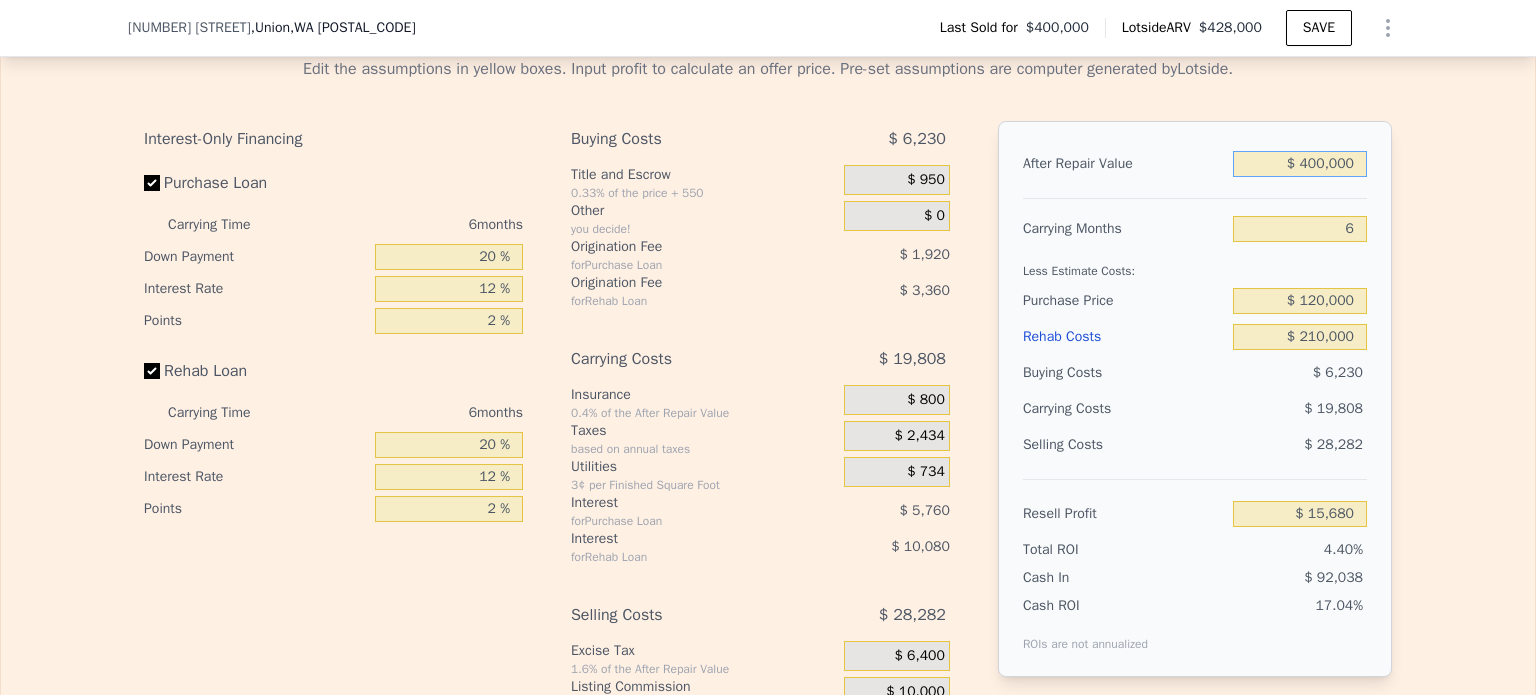 drag, startPoint x: 1299, startPoint y: 175, endPoint x: 1384, endPoint y: 179, distance: 85.09406 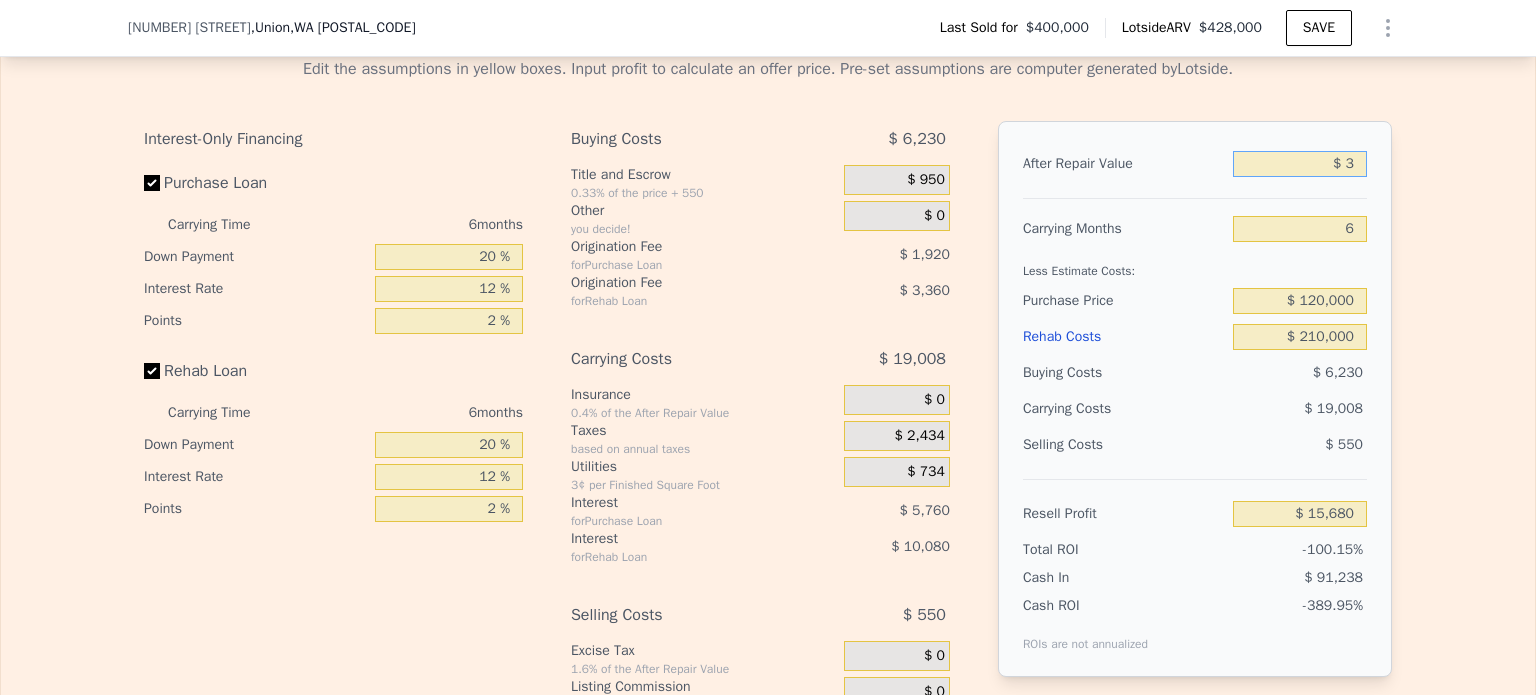 type on "-$ 355,785" 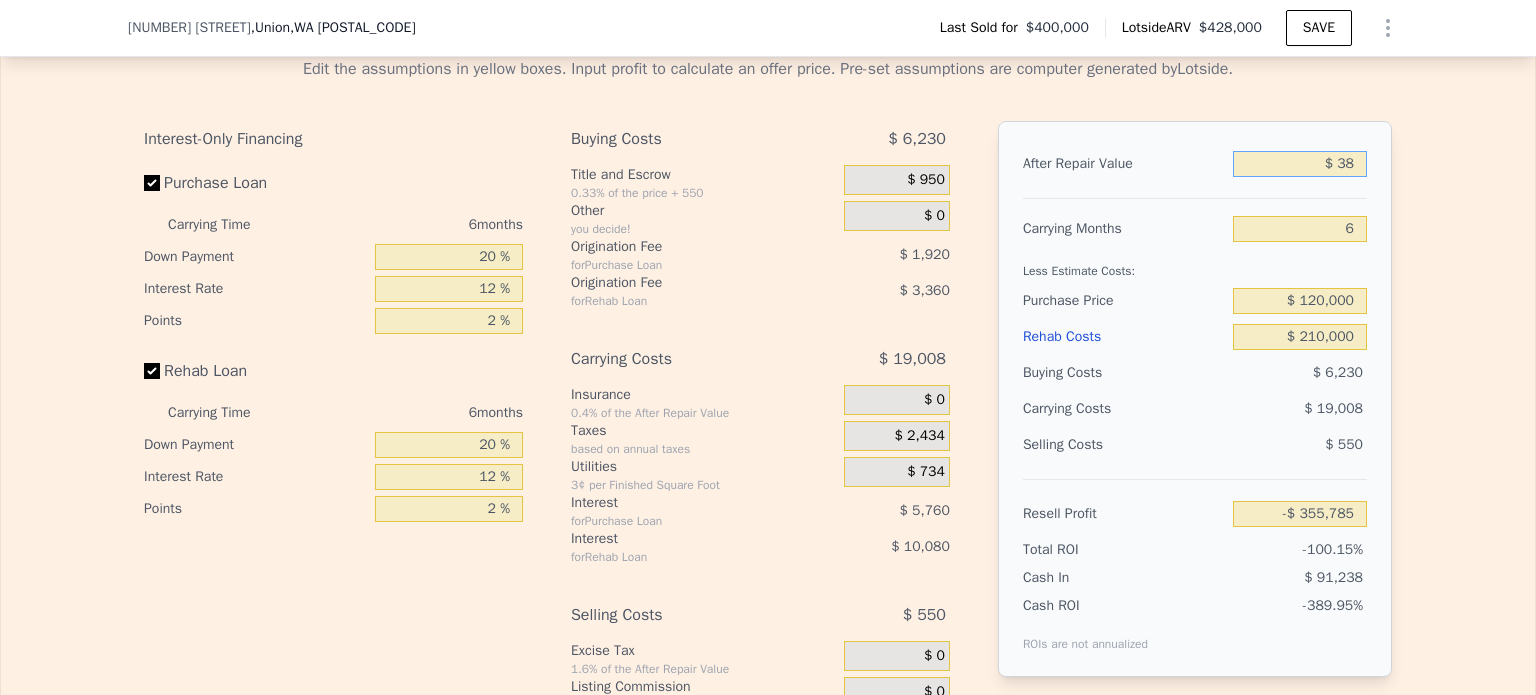 type on "$ 380" 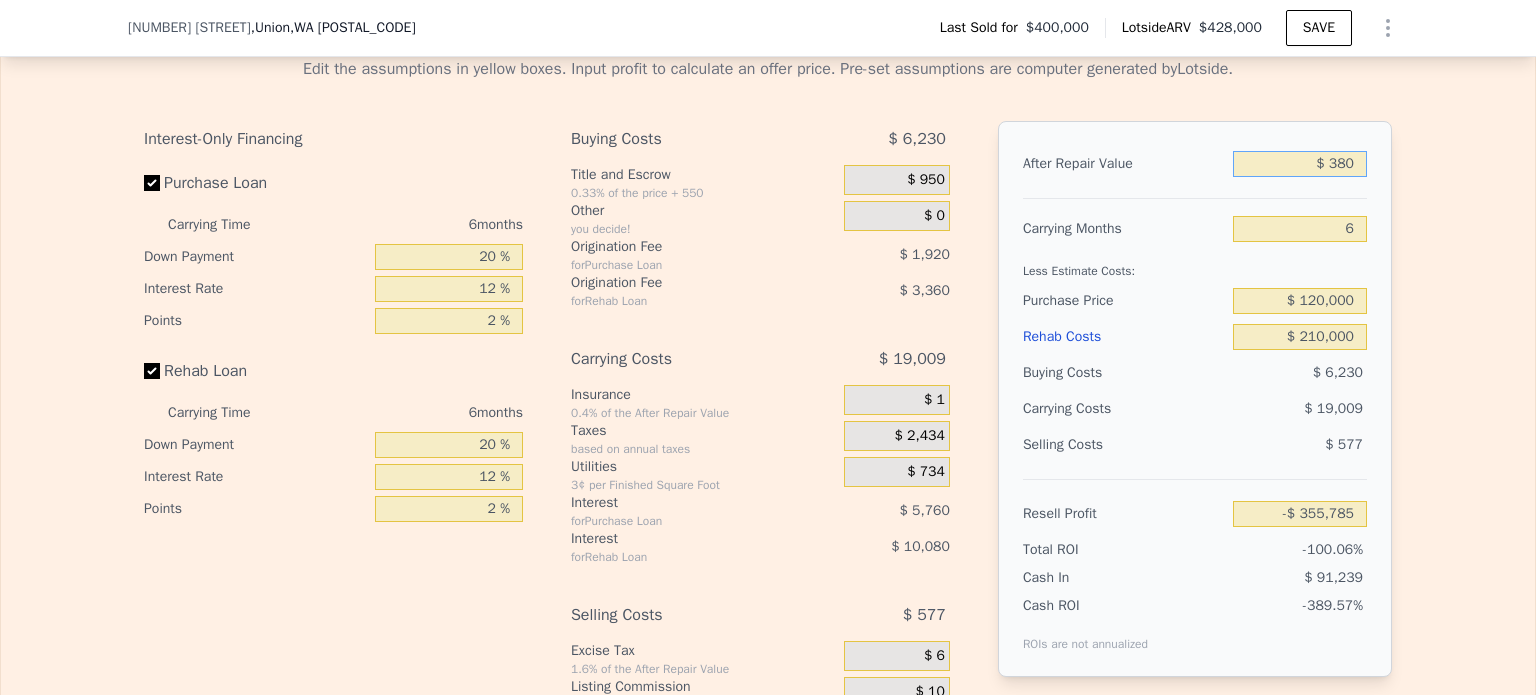 type on "-$ 355,436" 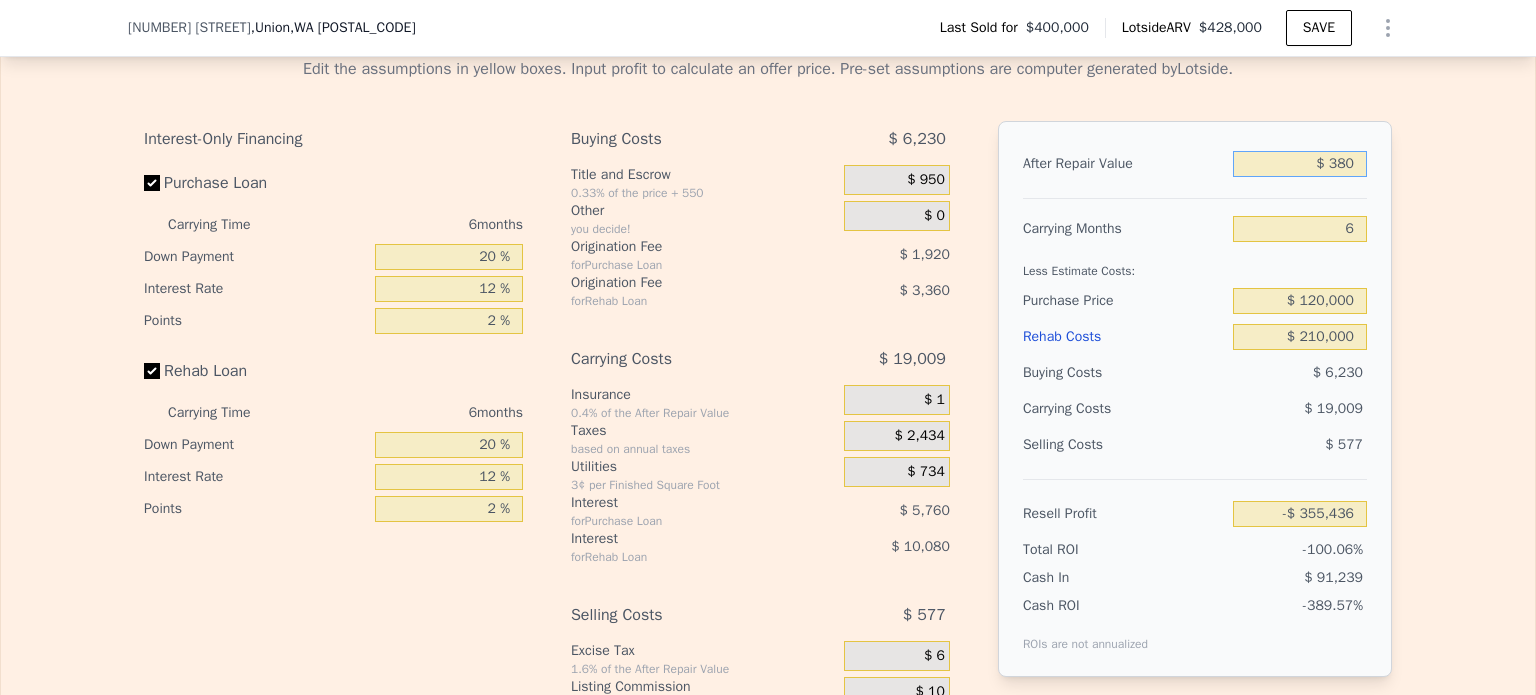 type on "$ 3,800" 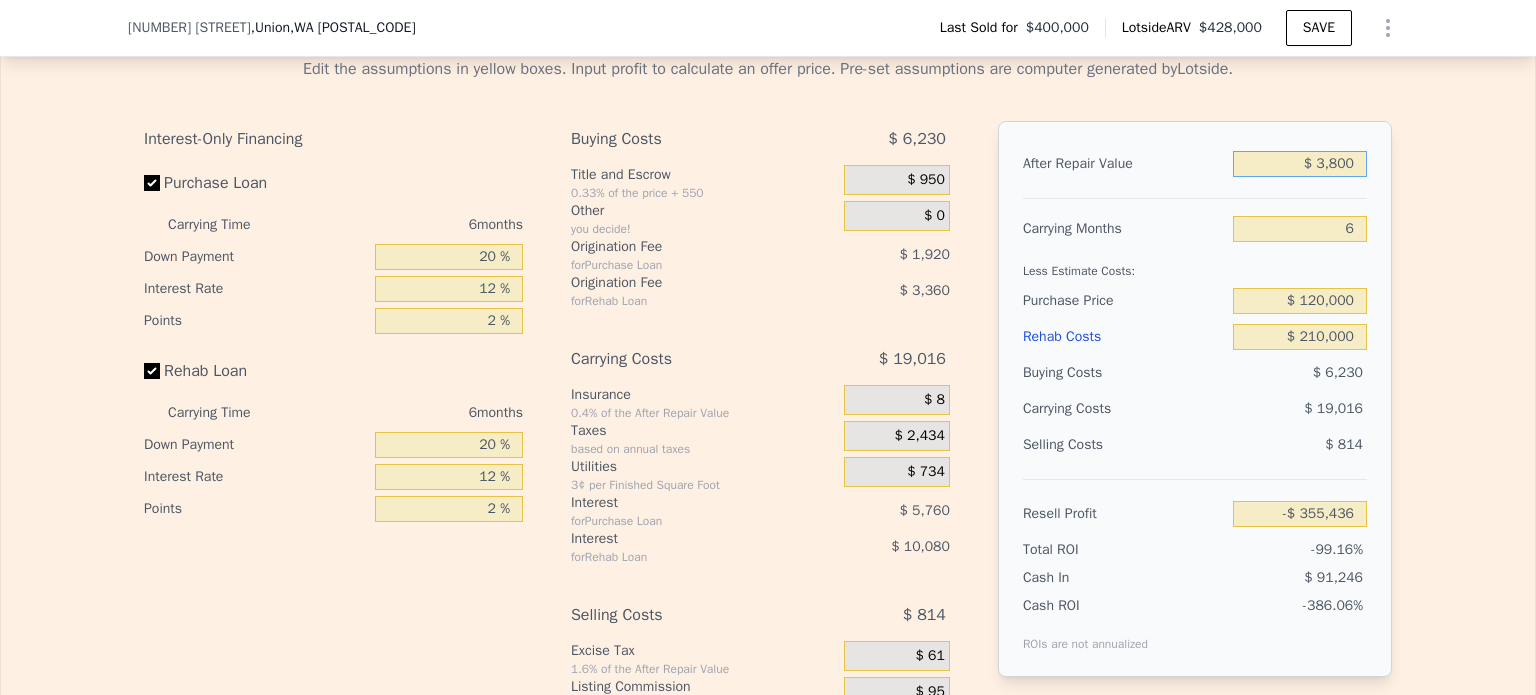 type on "-$ 352,260" 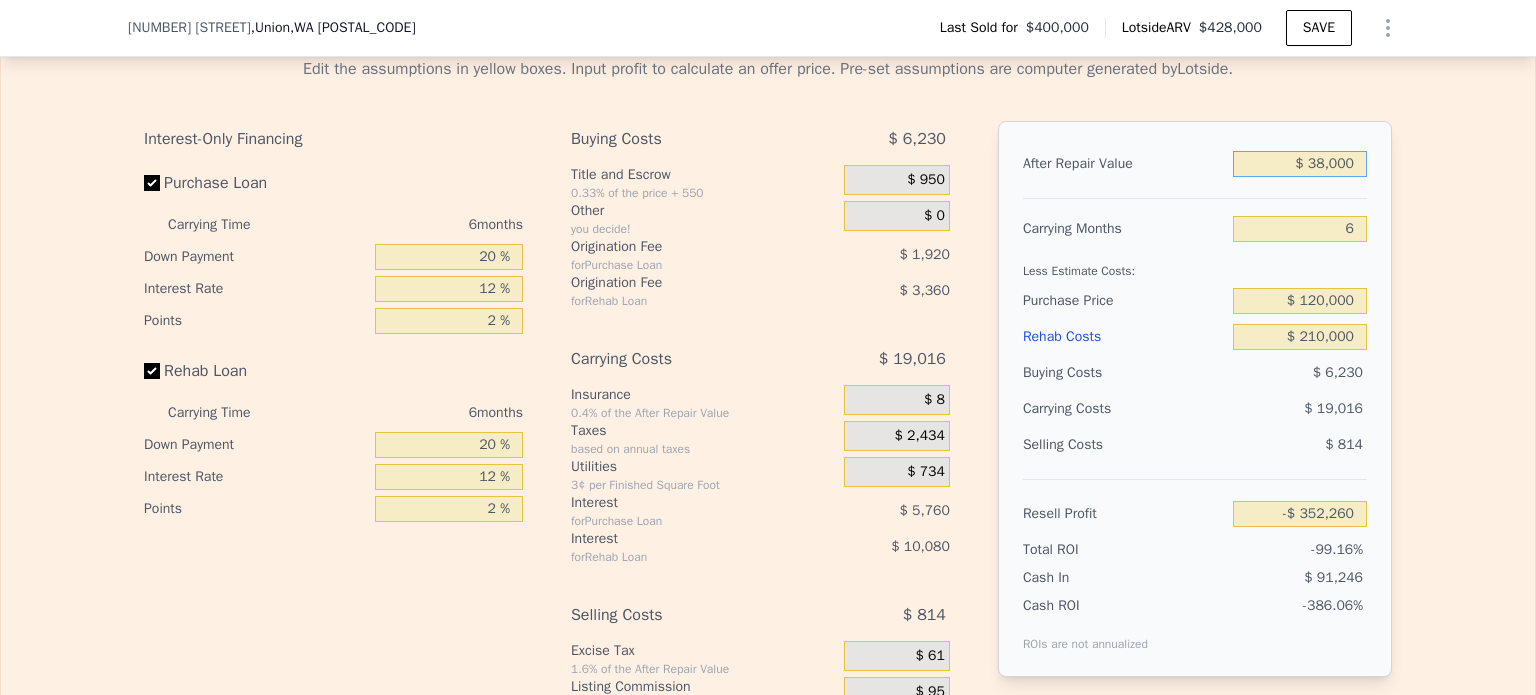 type on "$ 380,000" 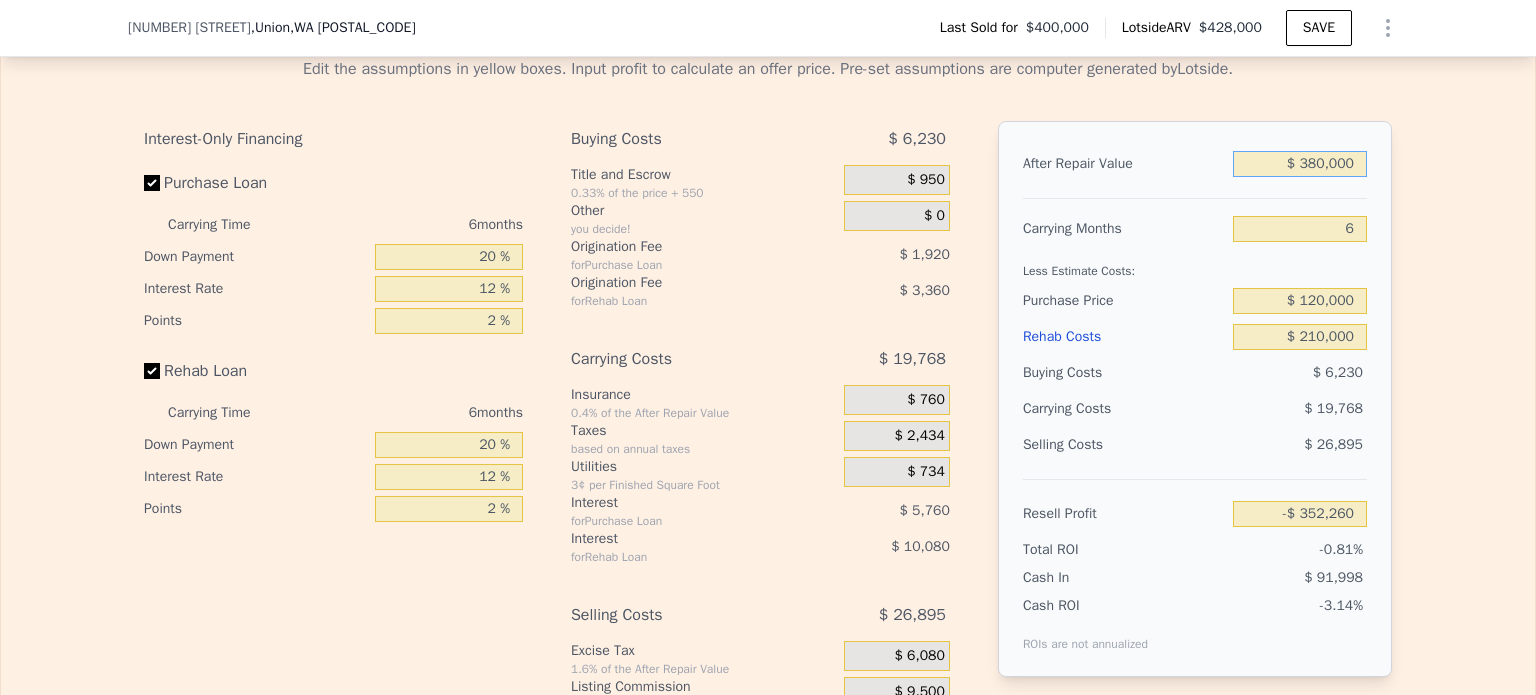 type on "-$ 2,893" 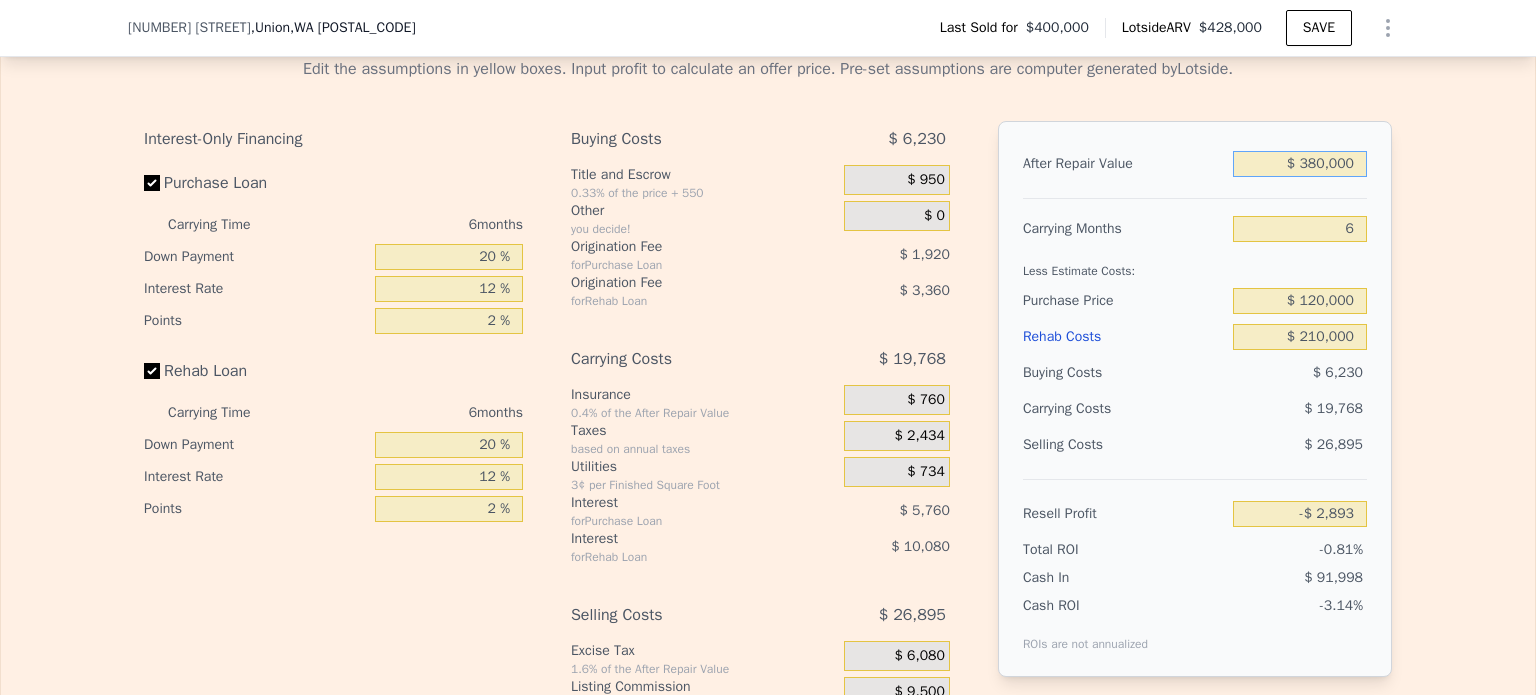 type on "$ 380,000" 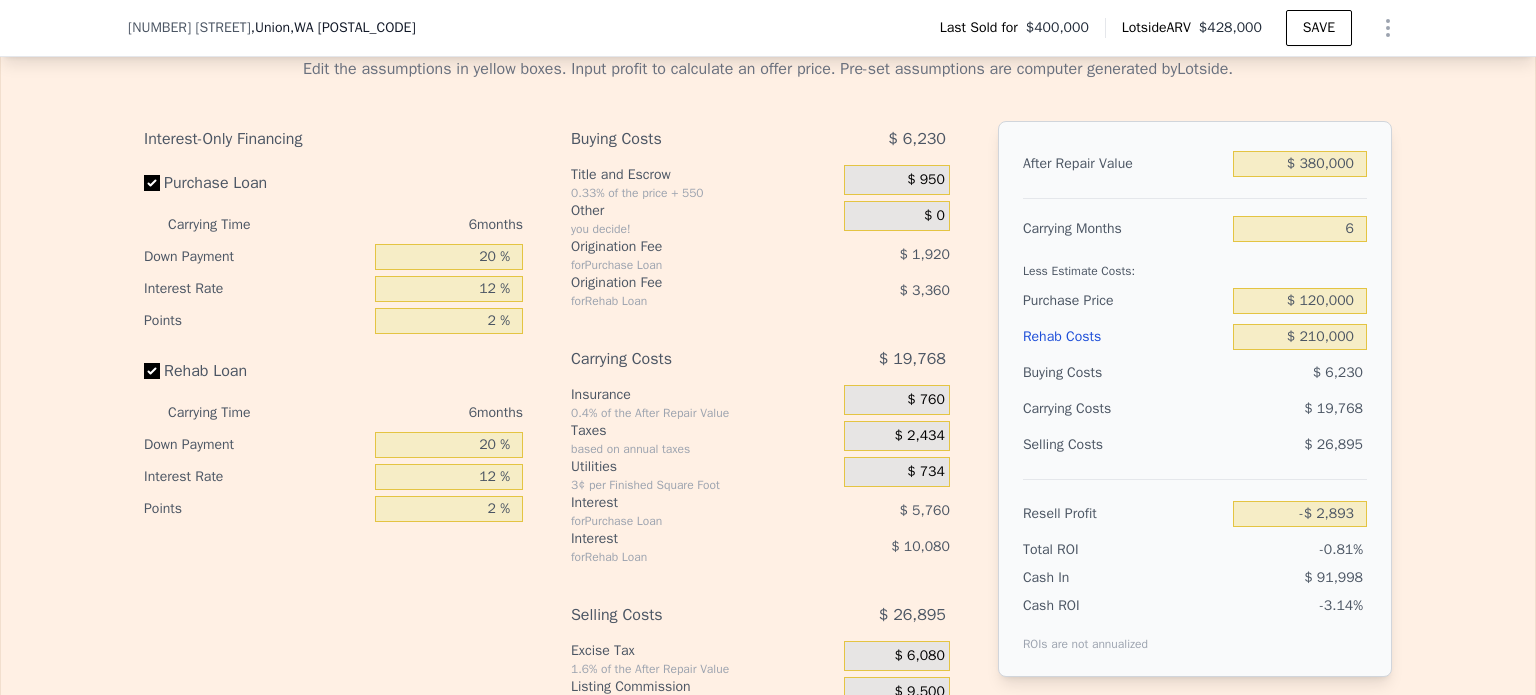 click on "Edit the assumptions in yellow boxes. Input profit to calculate an offer price. Pre-set assumptions are computer generated by Lotside . Interest-Only Financing Purchase Loan Carrying Time 6 months Down Payment 20 % Interest Rate 12 % Points 2 % Rehab Loan Carrying Time 6 months Down Payment 20 % Interest Rate 12 % Points 2 % Buying Costs $ 6,230 Title and Escrow 0.33% of the price + 550 $ 950 Other you decide! $ 0 Origination Fee for Purchase Loan $ 1,920 Origination Fee for Rehab Loan $ 3,360 Carrying Costs $ 19,768 Insurance 0.4% of the After Repair Value $ 760 Taxes based on annual taxes $ 2,434 Utilities 3¢ per Finished Square Foot $ 734 Interest for Purchase Loan $ 5,760 Interest for Rehab Loan $ 10,080 Selling Costs $ 26,895 Excise Tax 1.6% of the After Repair Value $ 6,080 Listing Commission 2.5% of the After Repair Value $ 9,500 Selling Commission 2.5% of the After Repair Value $ 9,500 Title and Escrow 0.33% of the After Repair Value $ 1,815 After Repair Value $ 380,000 Carrying Months 6" at bounding box center (768, 413) 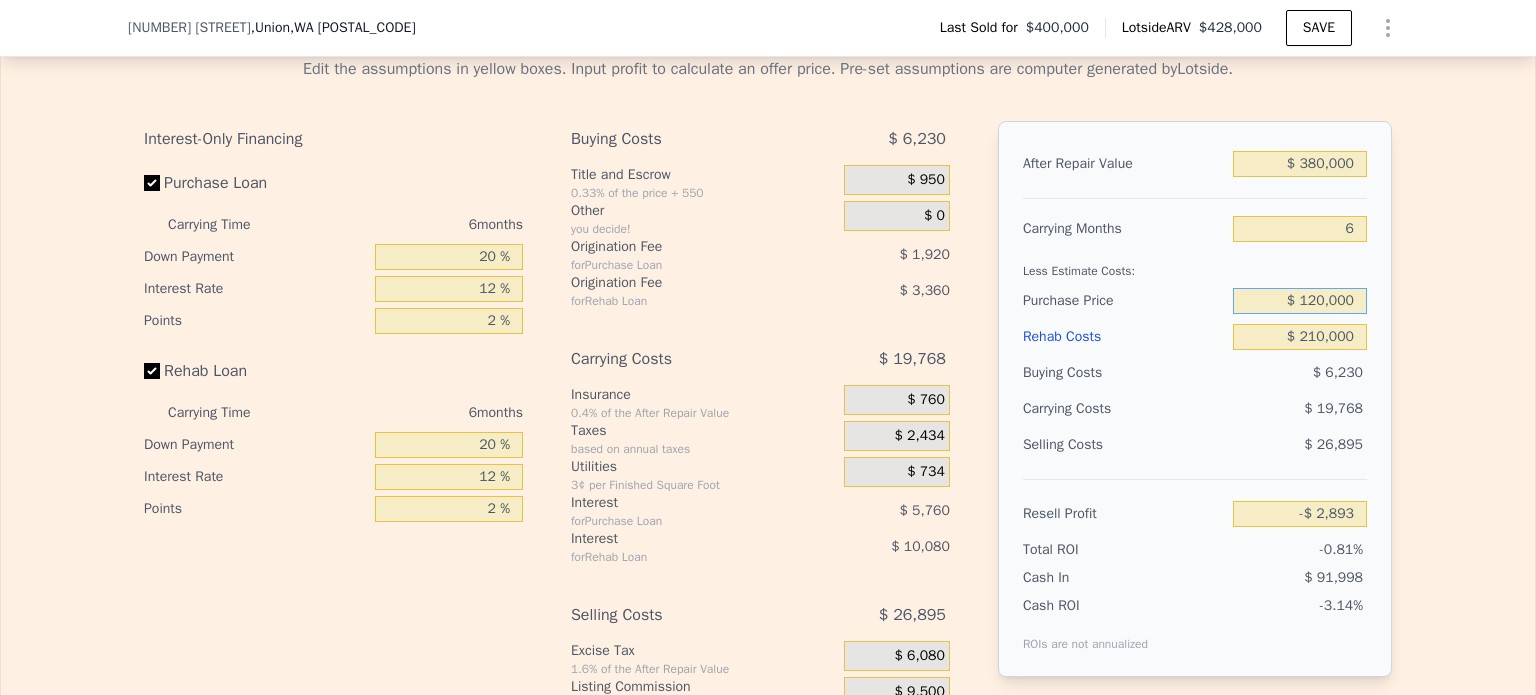 drag, startPoint x: 1301, startPoint y: 311, endPoint x: 1444, endPoint y: 318, distance: 143.17122 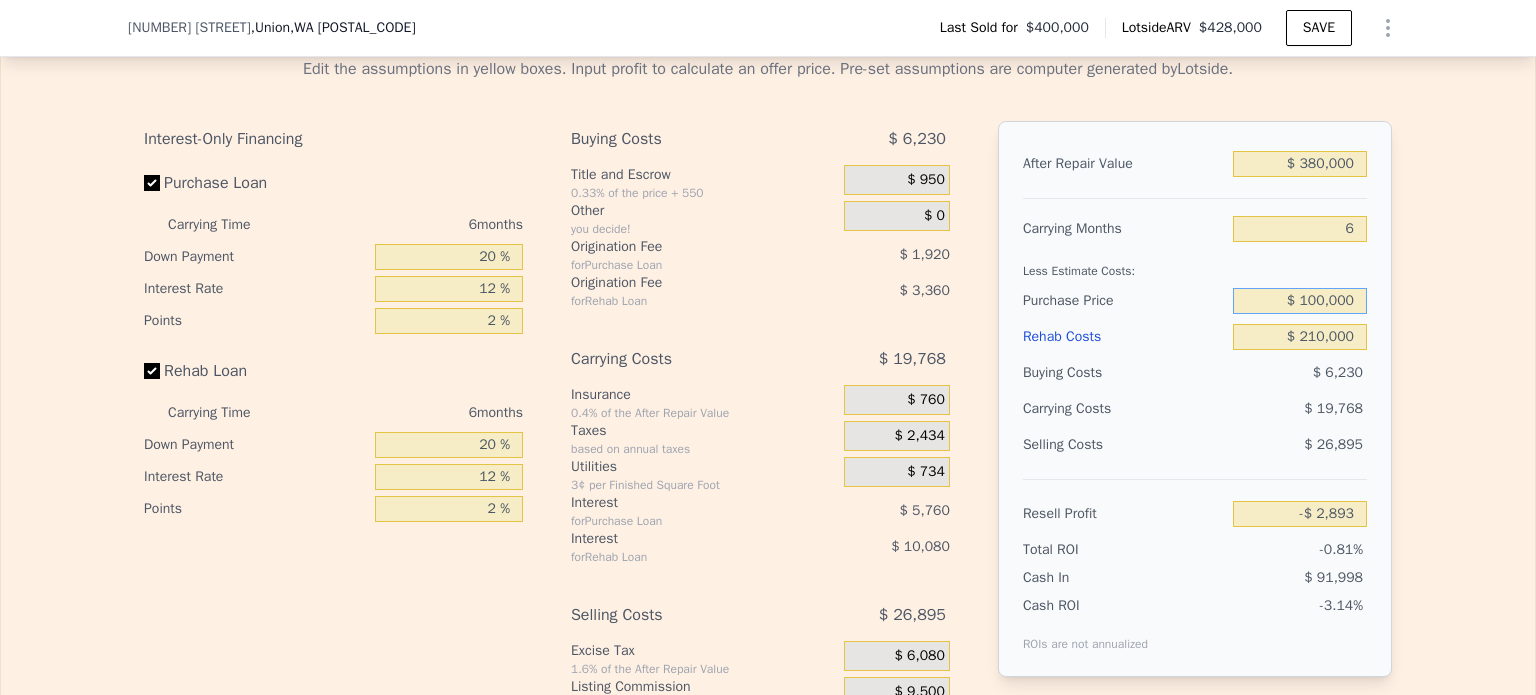 type on "$ 100,000" 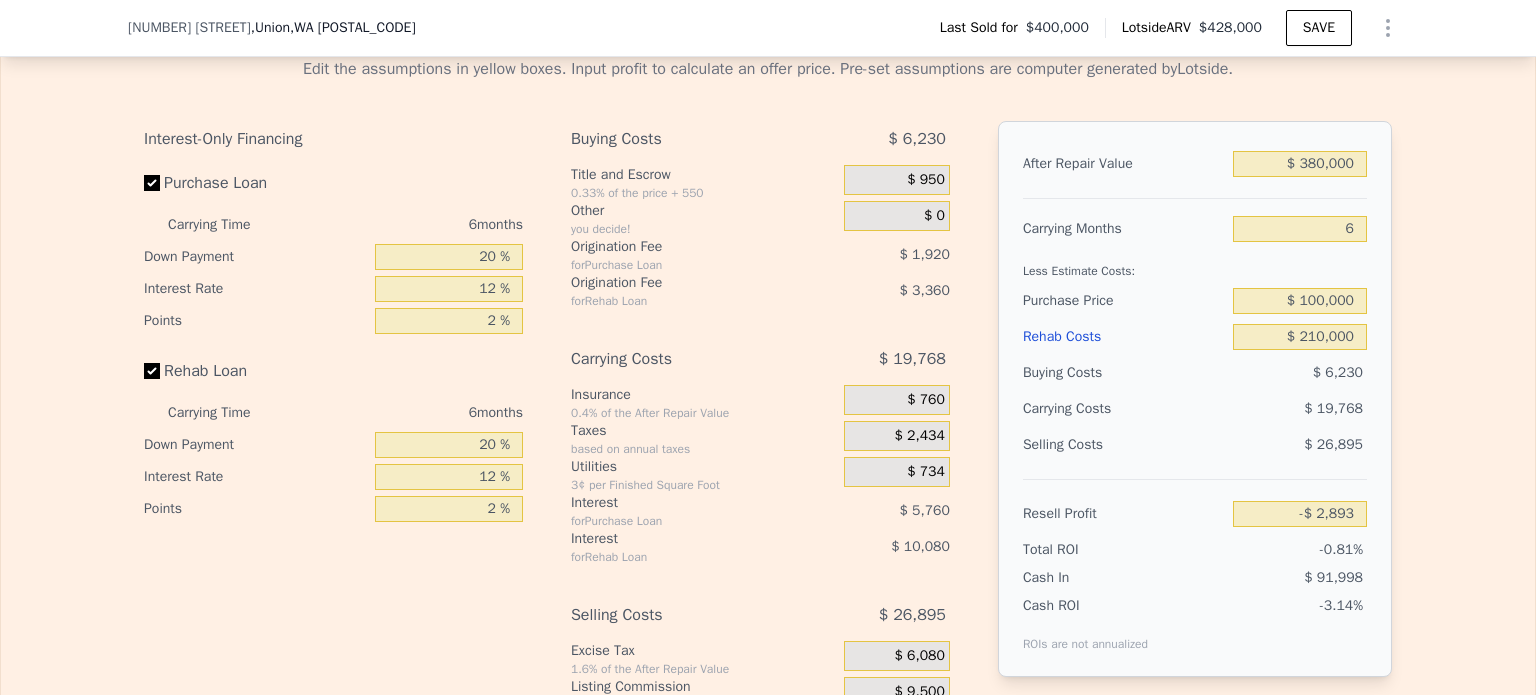 click on "Edit the assumptions in yellow boxes. Input profit to calculate an offer price. Pre-set assumptions are computer generated by Lotside . Interest-Only Financing Purchase Loan Carrying Time 6 months Down Payment 20 % Interest Rate 12 % Points 2 % Rehab Loan Carrying Time 6 months Down Payment 20 % Interest Rate 12 % Points 2 % Buying Costs $ 6,230 Title and Escrow 0.33% of the price + 550 $ 950 Other you decide! $ 0 Origination Fee for Purchase Loan $ 1,920 Origination Fee for Rehab Loan $ 3,360 Carrying Costs $ 19,768 Insurance 0.4% of the After Repair Value $ 760 Taxes based on annual taxes $ 2,434 Utilities 3¢ per Finished Square Foot $ 734 Interest for Purchase Loan $ 5,760 Interest for Rehab Loan $ 10,080 Selling Costs $ 26,895 Excise Tax 1.6% of the After Repair Value $ 6,080 Listing Commission 2.5% of the After Repair Value $ 9,500 Selling Commission 2.5% of the After Repair Value $ 9,500 Title and Escrow 0.33% of the After Repair Value $ 1,815 After Repair Value $ 380,000 Carrying Months 6" at bounding box center [768, 413] 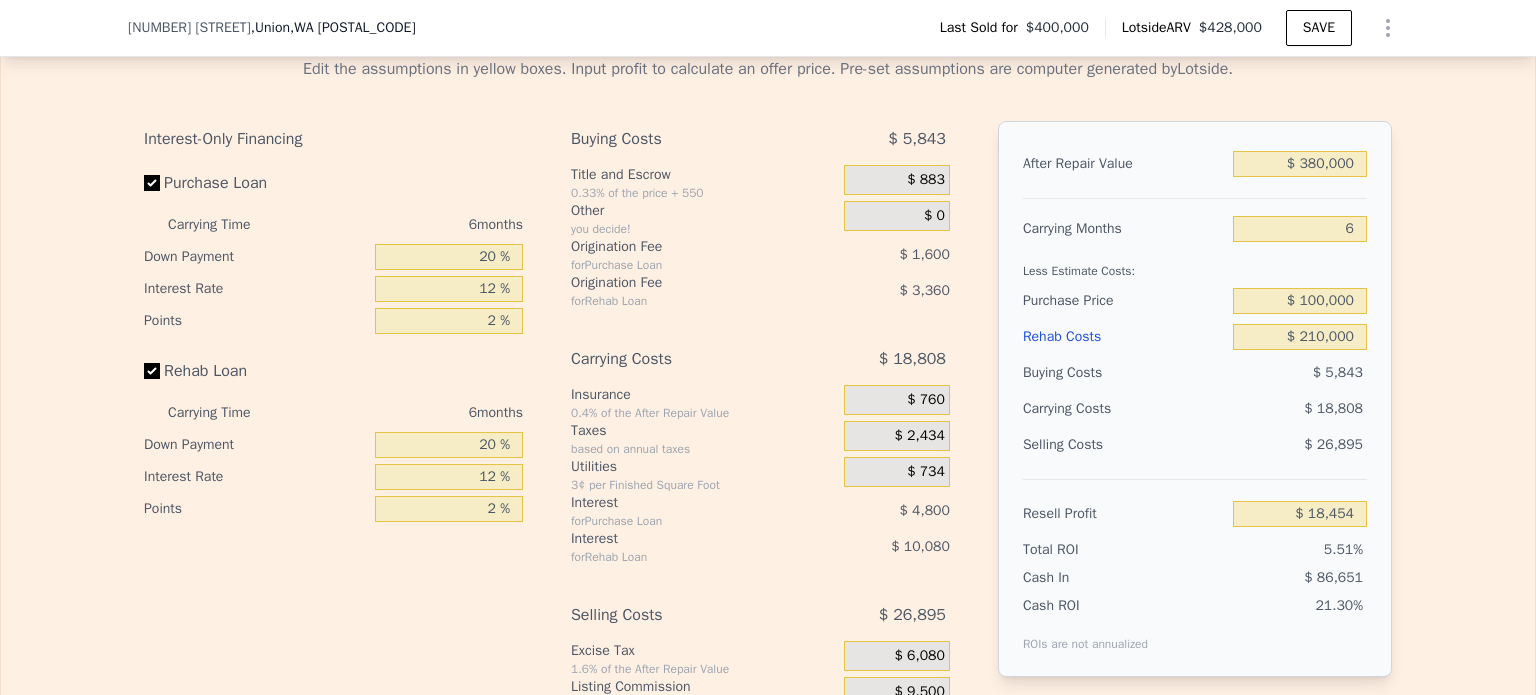 type on "$ 428,000" 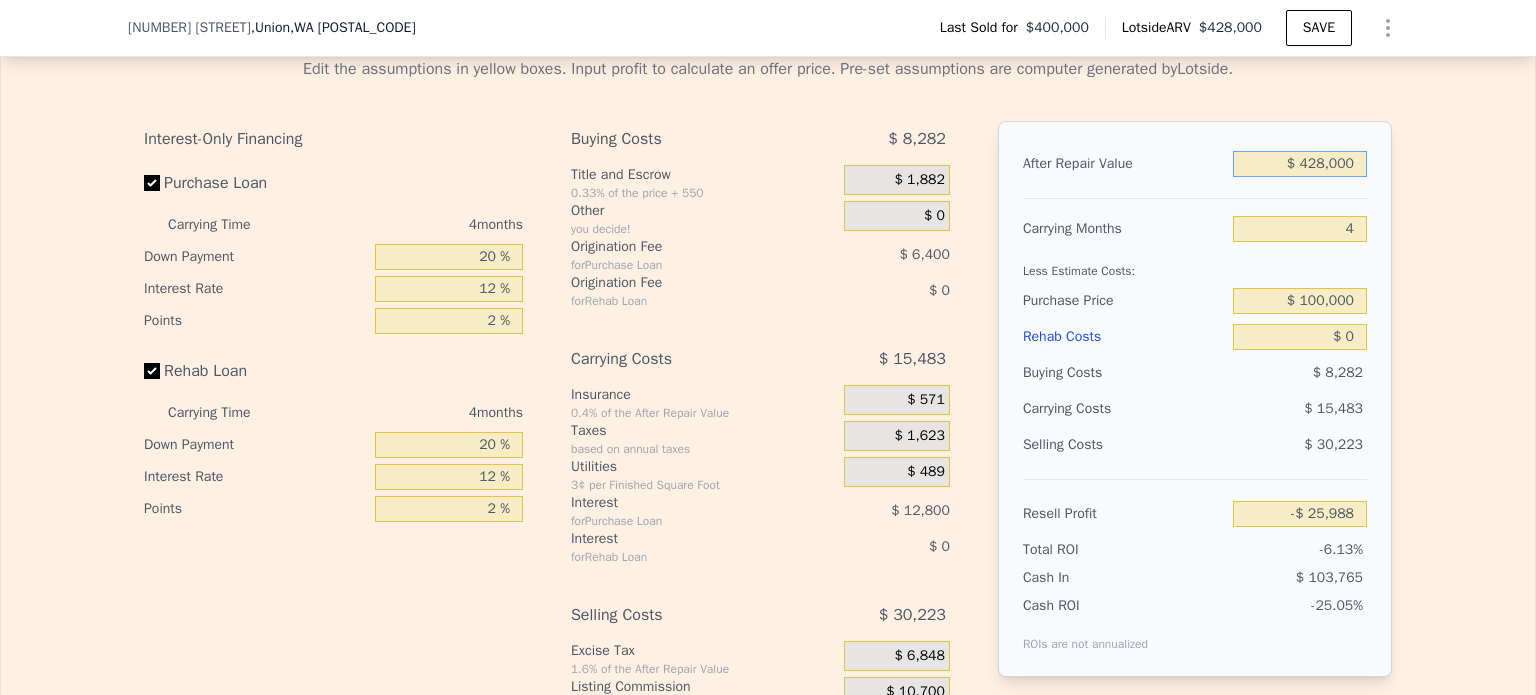 drag, startPoint x: 1301, startPoint y: 174, endPoint x: 1406, endPoint y: 176, distance: 105.01904 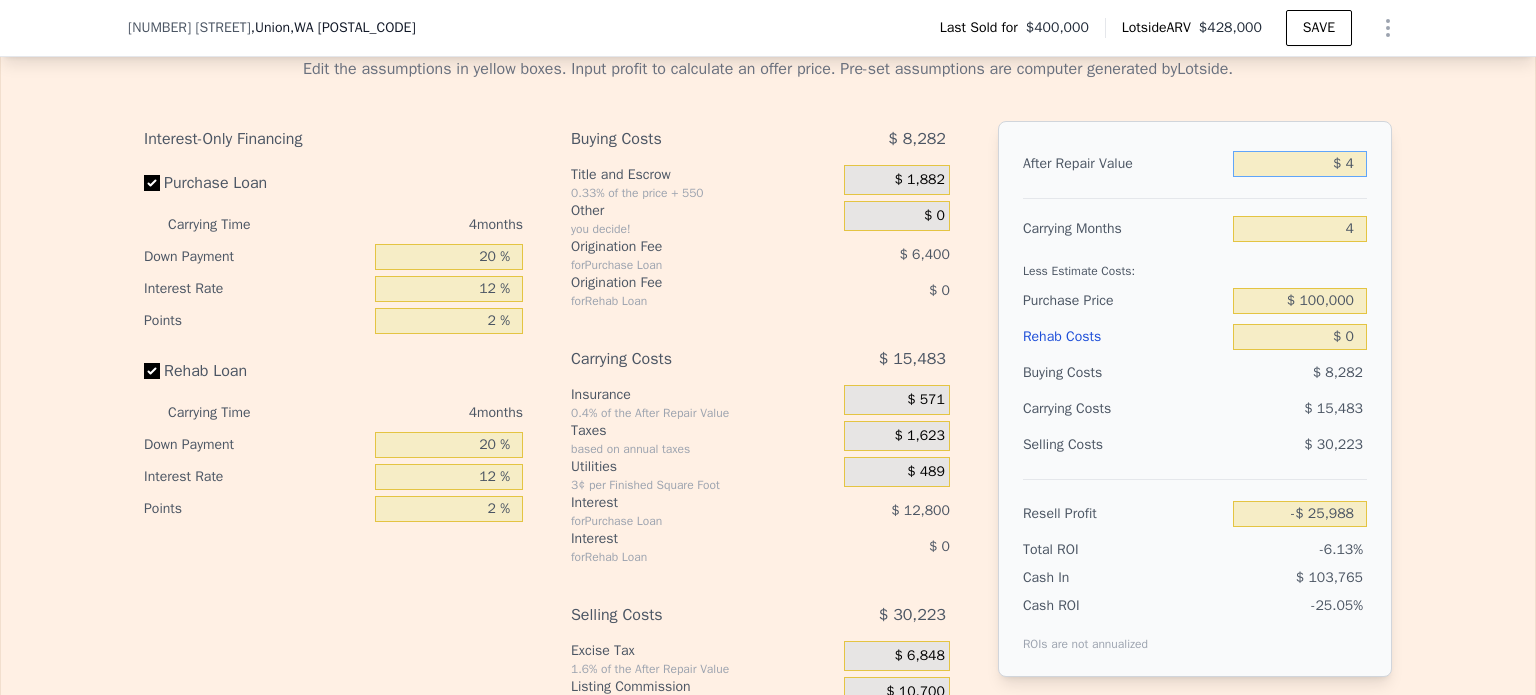 type on "$ 40" 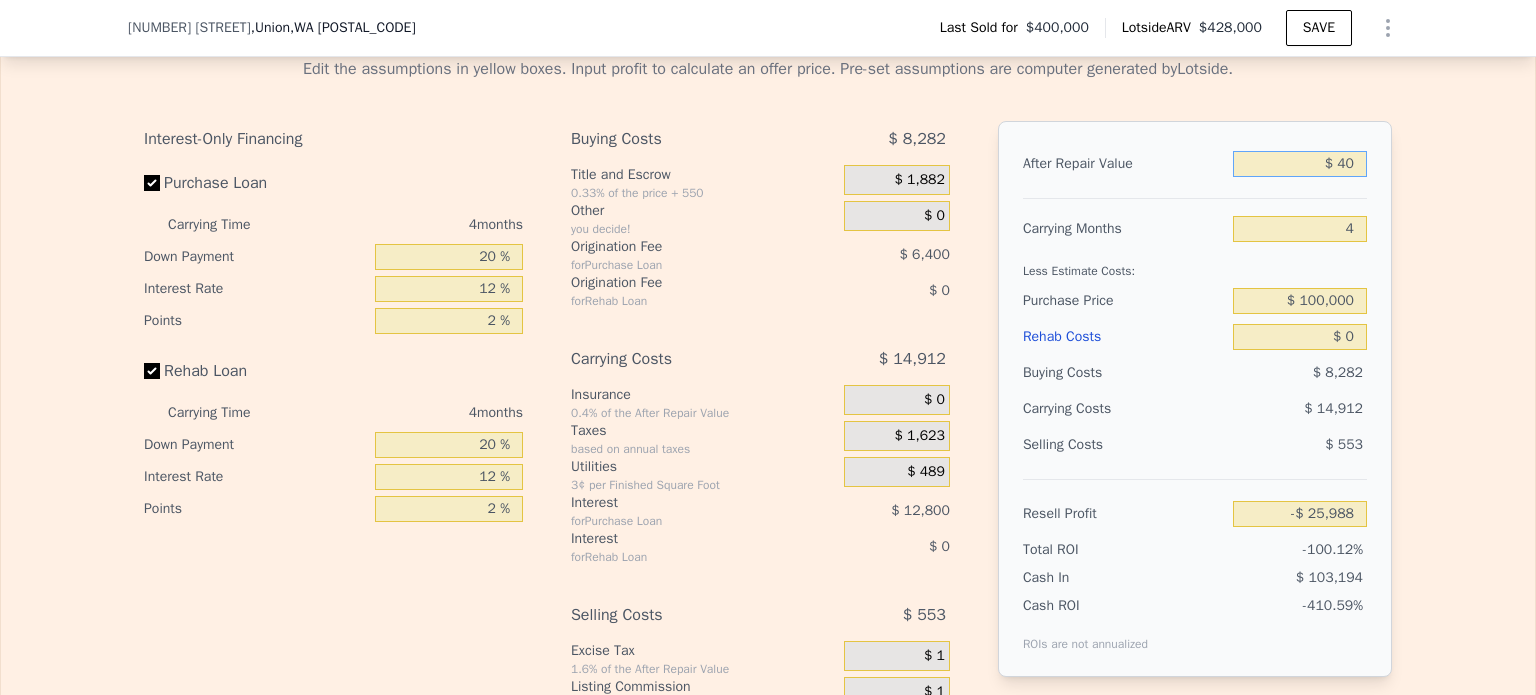 type on "-$ 423,707" 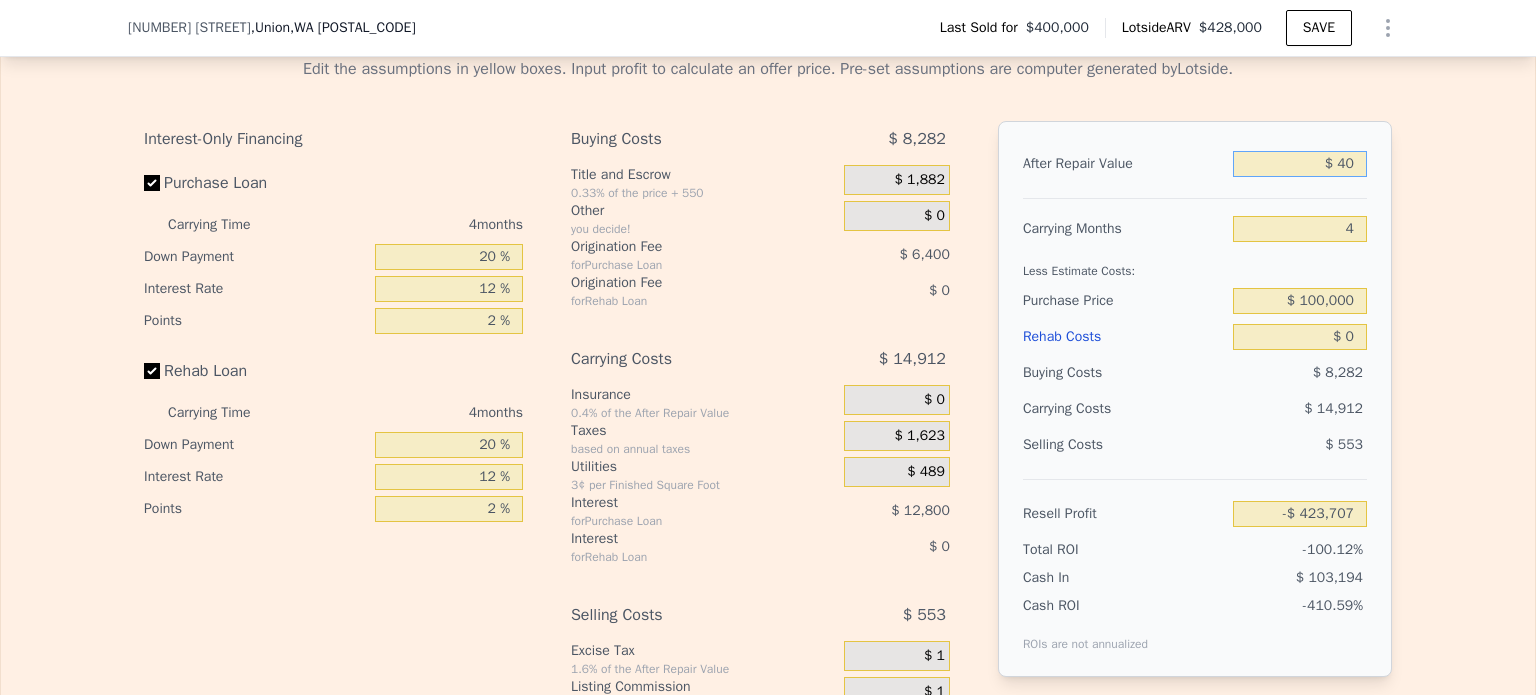 type on "$ 400" 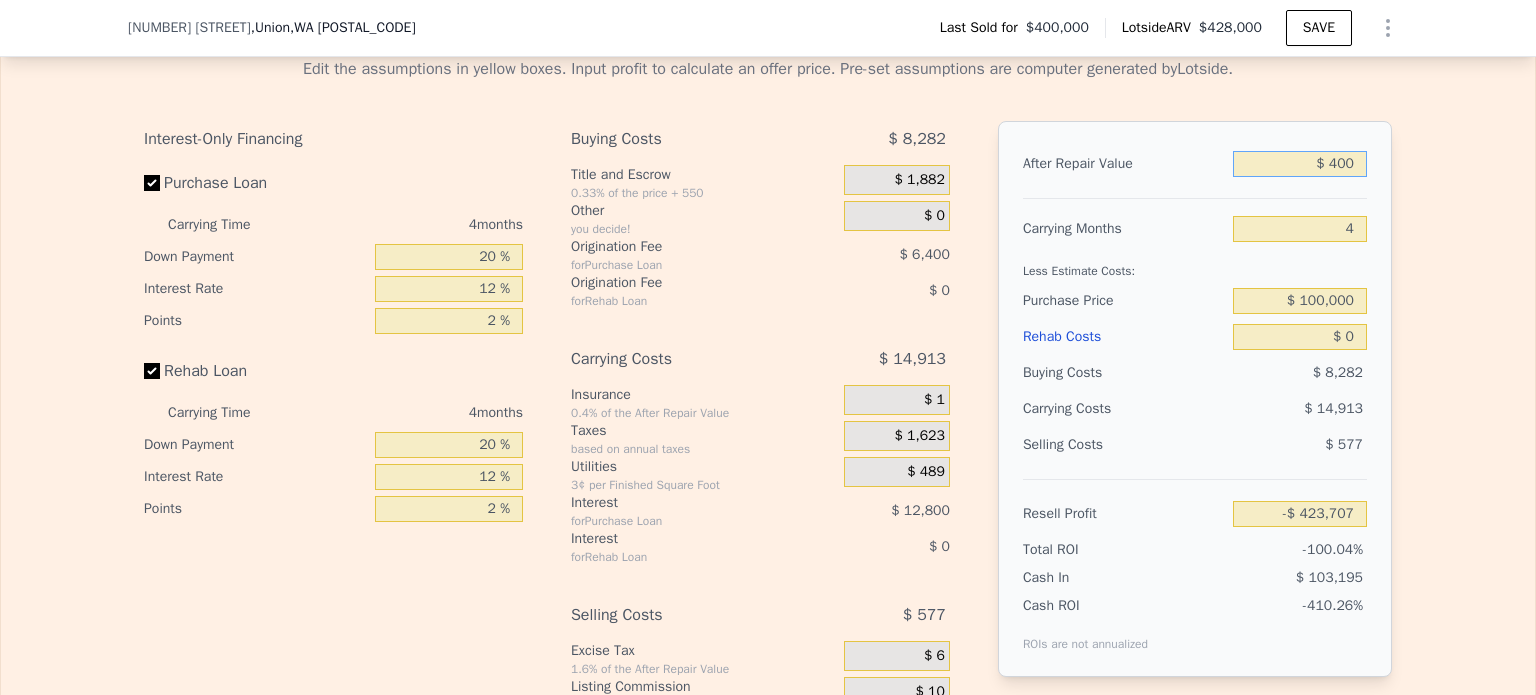 type on "-$ 423,372" 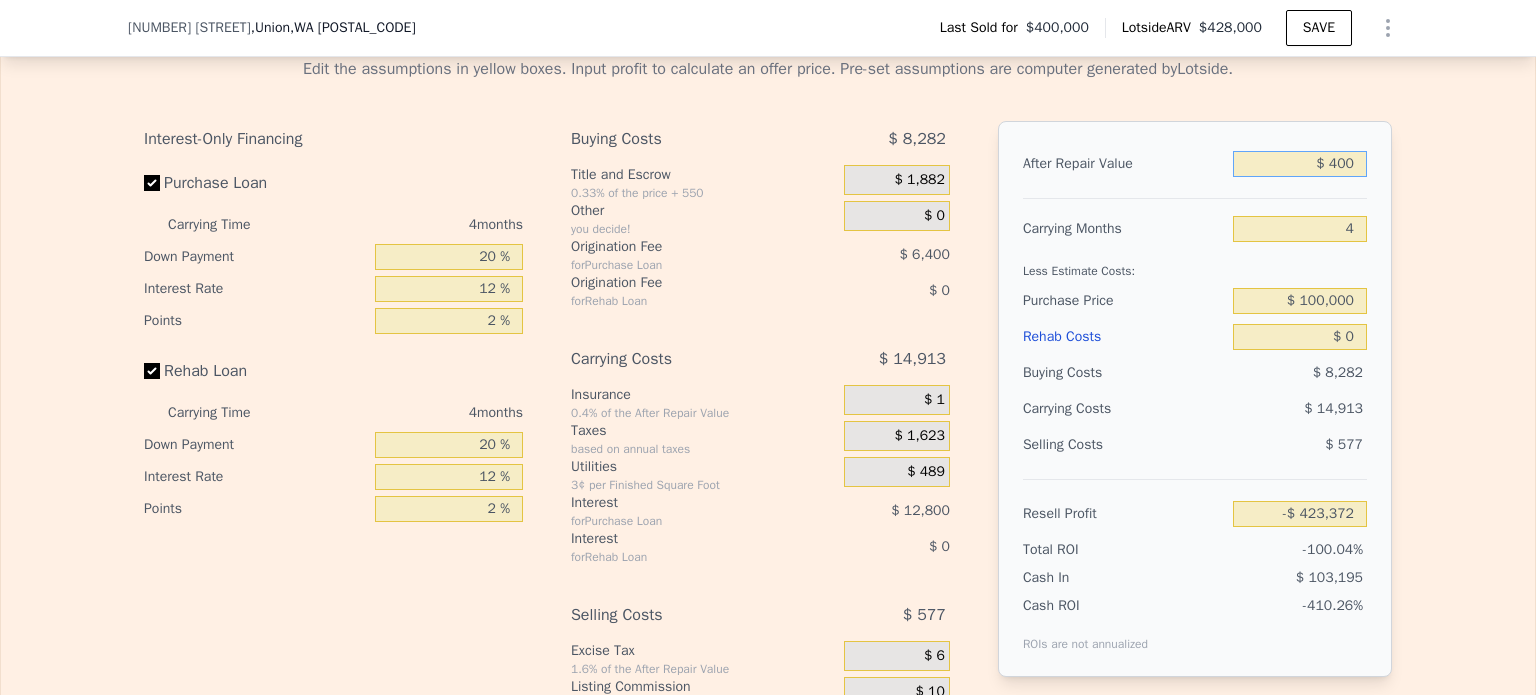 type on "$ 4,000" 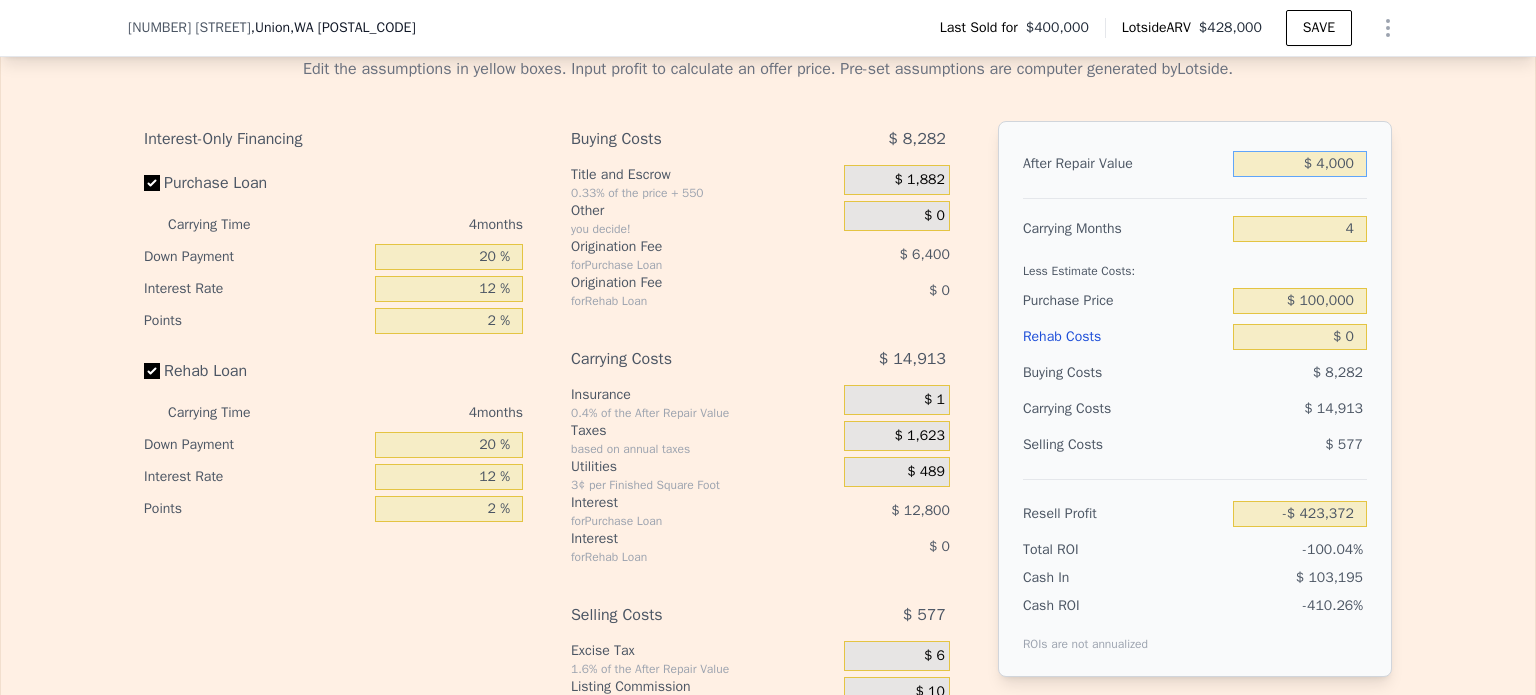 type on "-$ 420,026" 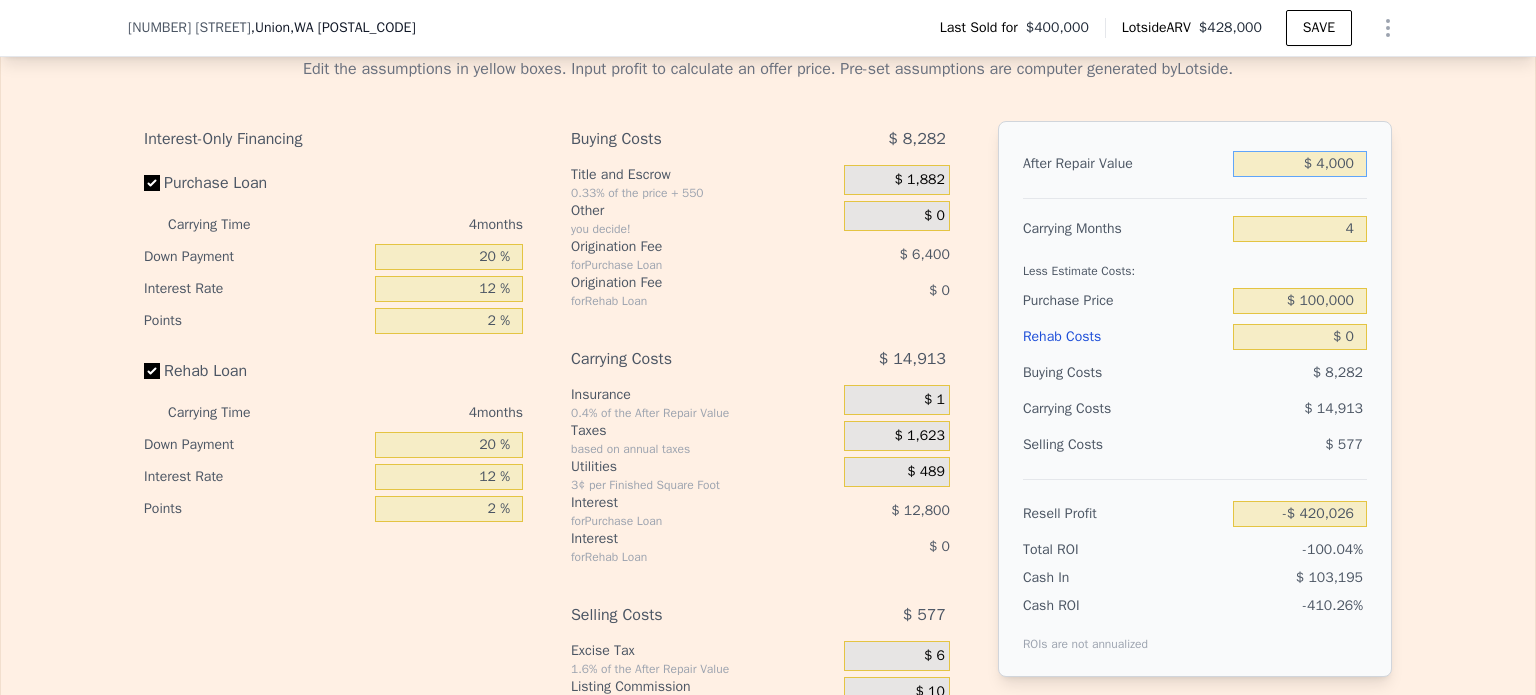 type on "$ 40,000" 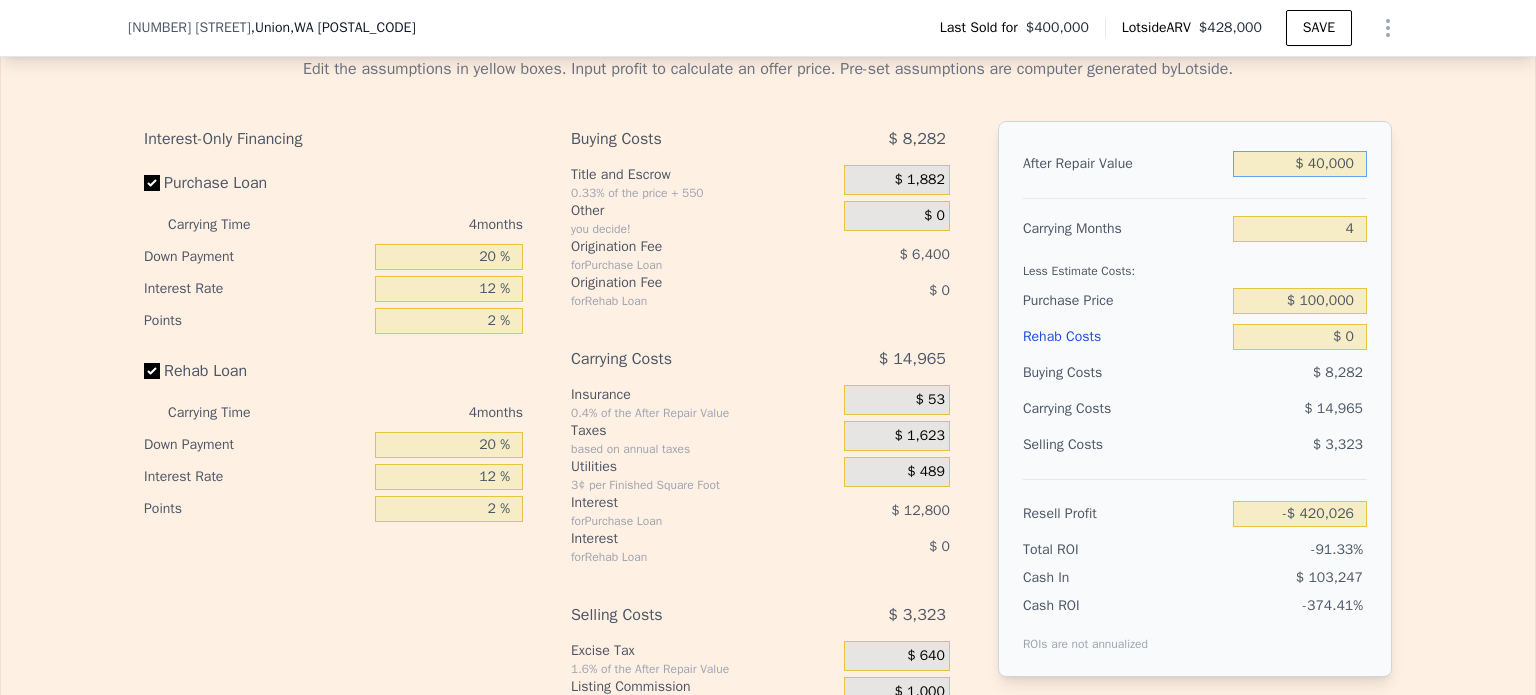type on "-$ 386,570" 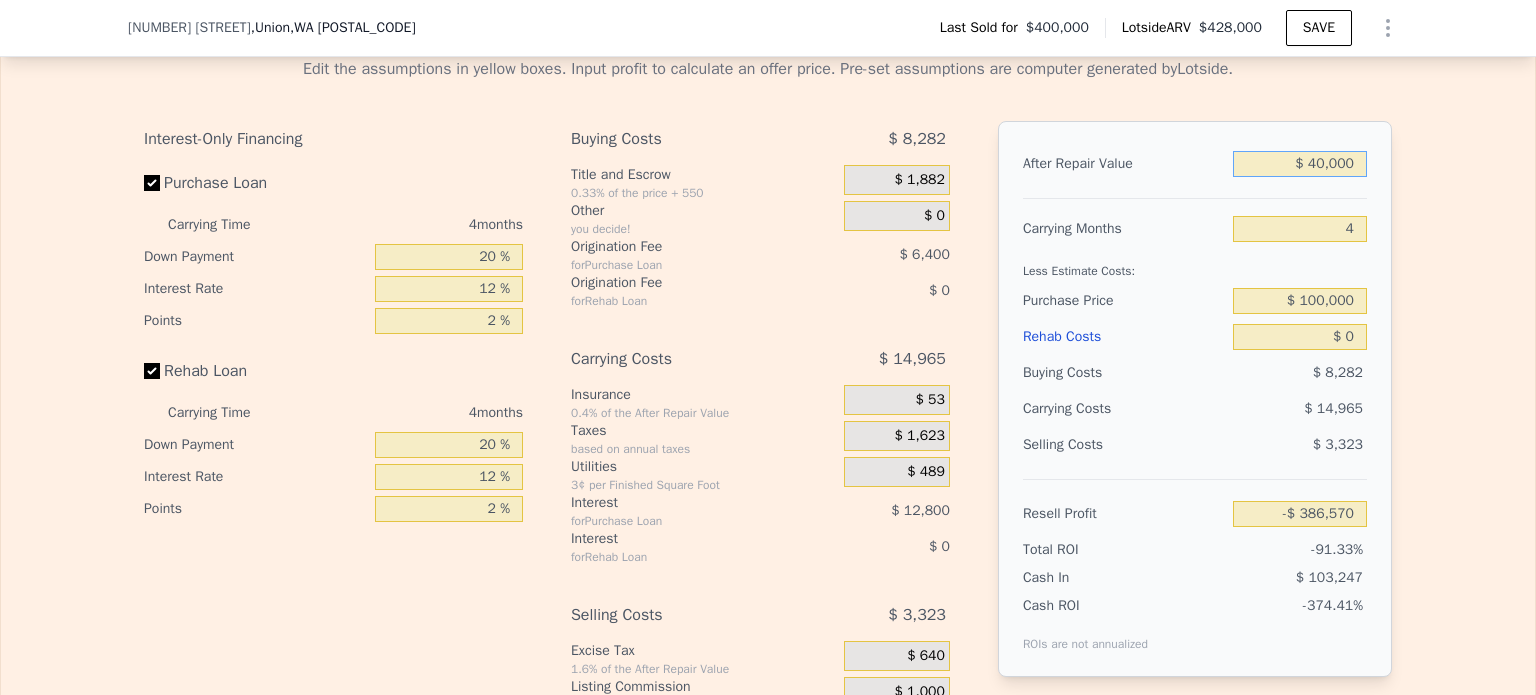type on "$ 400,000" 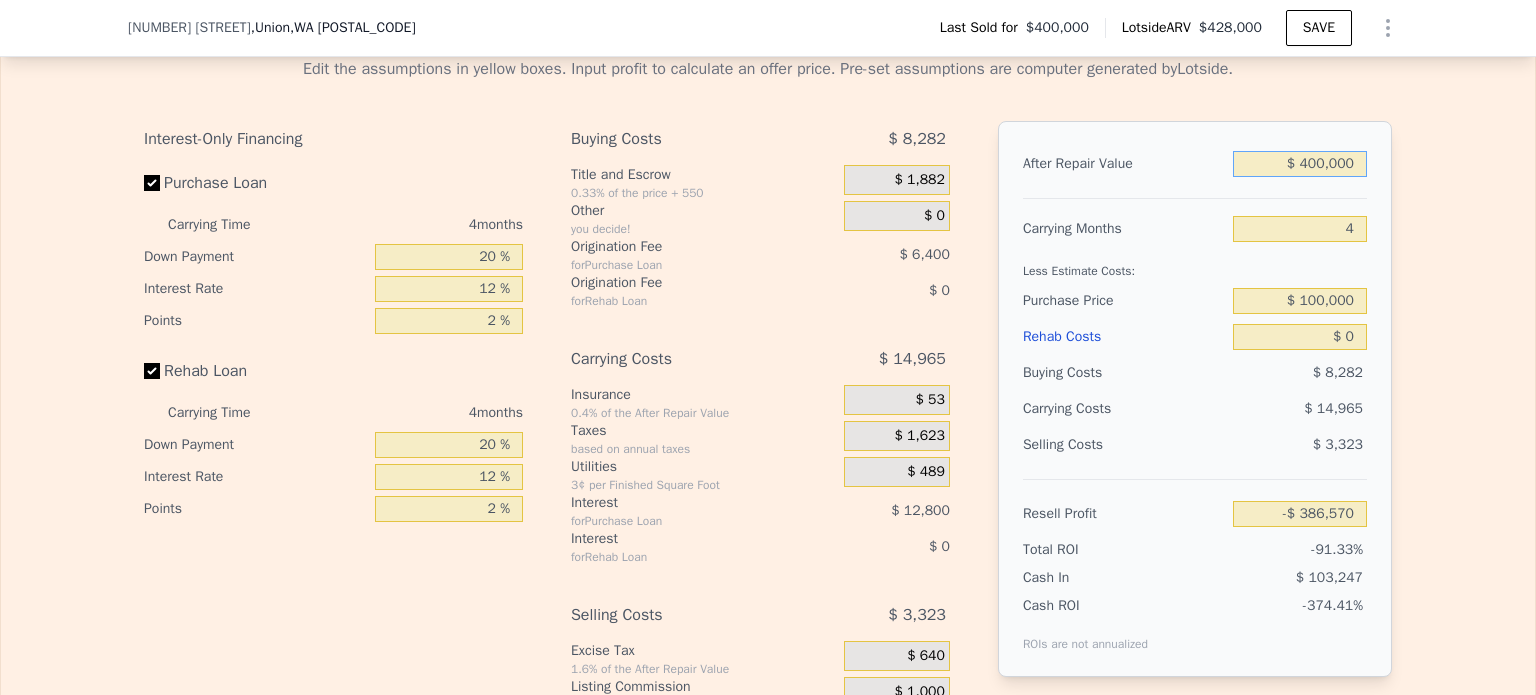 type on "-$ 52,009" 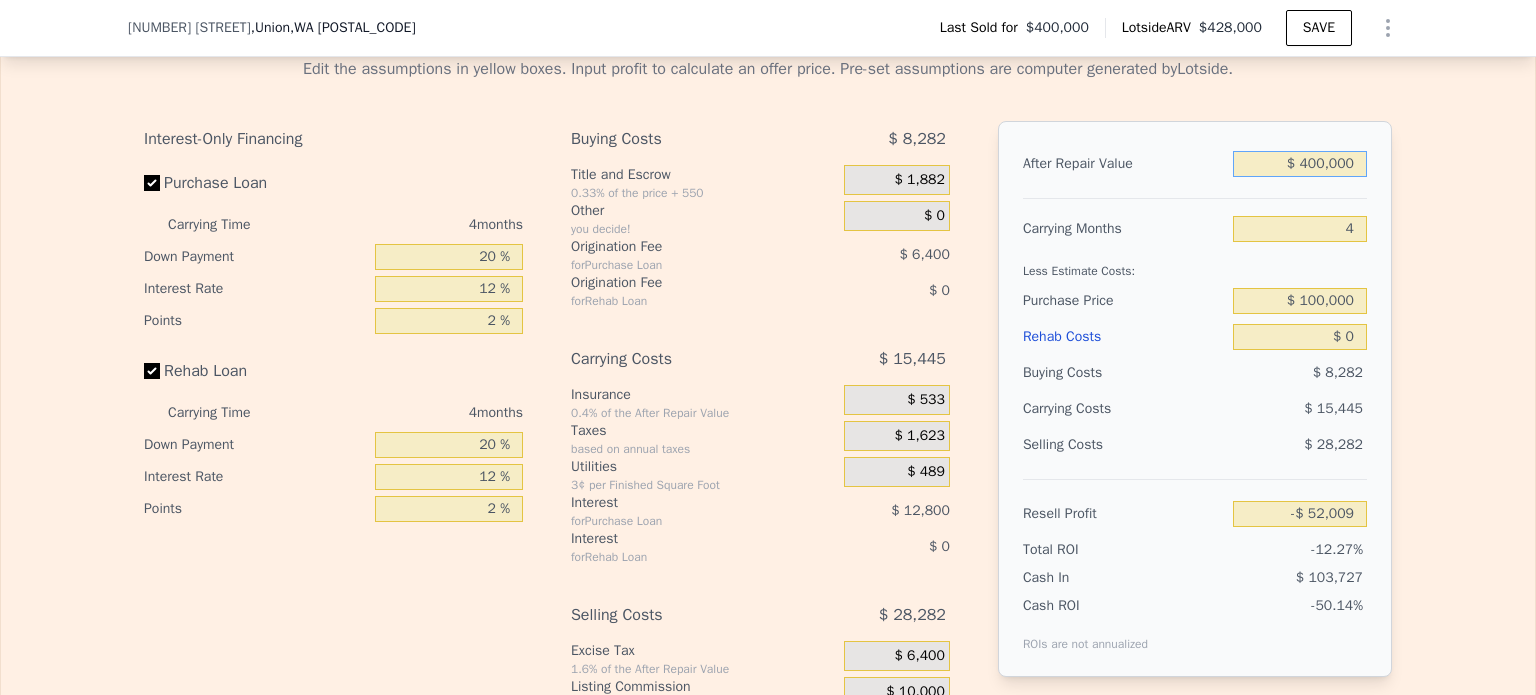 drag, startPoint x: 1299, startPoint y: 168, endPoint x: 1354, endPoint y: 176, distance: 55.578773 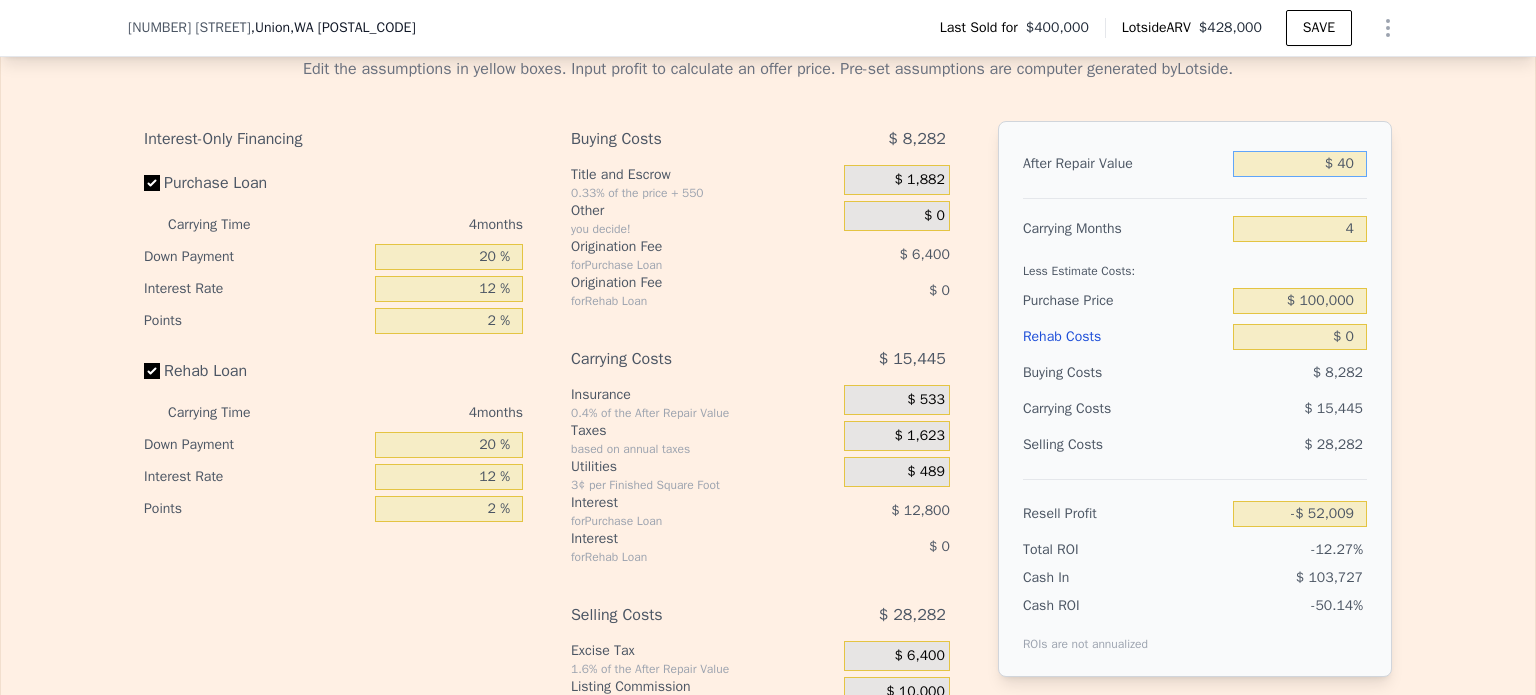 type on "$ 400" 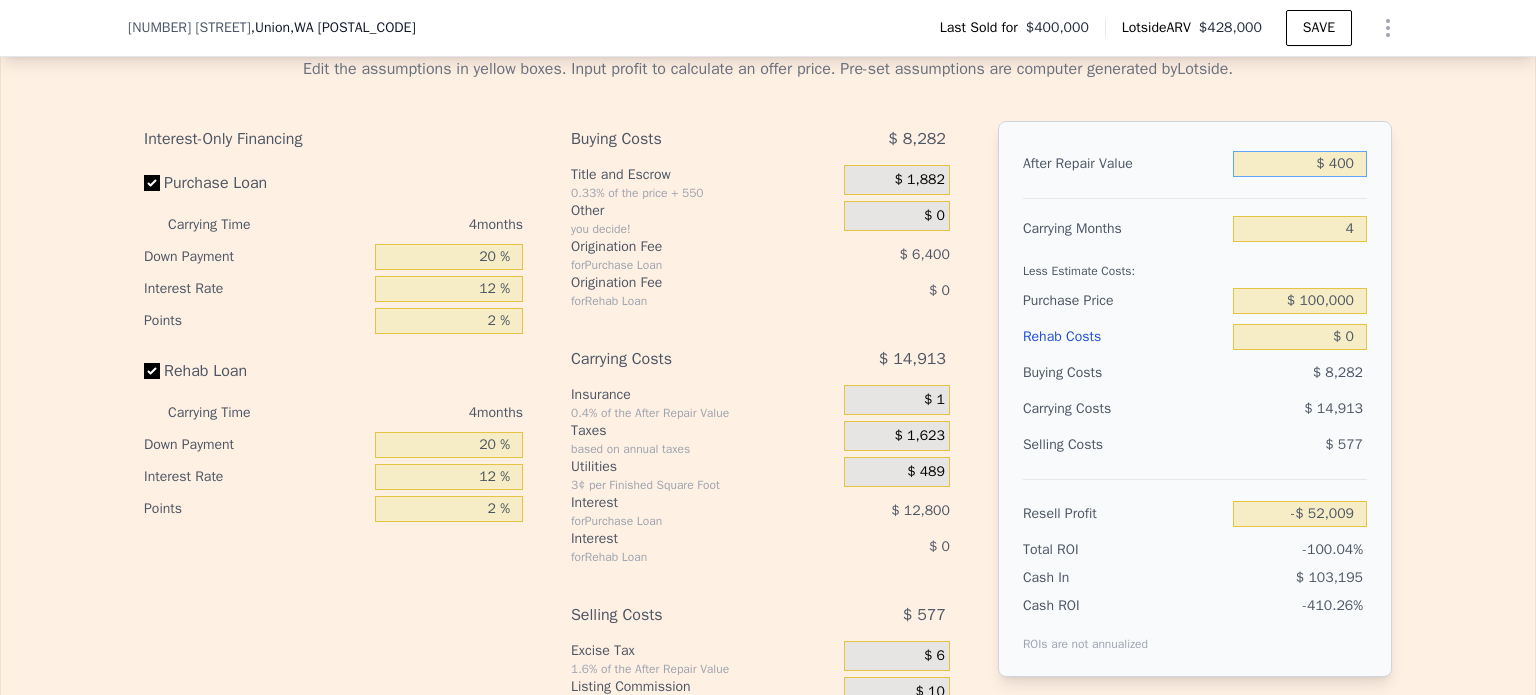 type on "-$ 423,372" 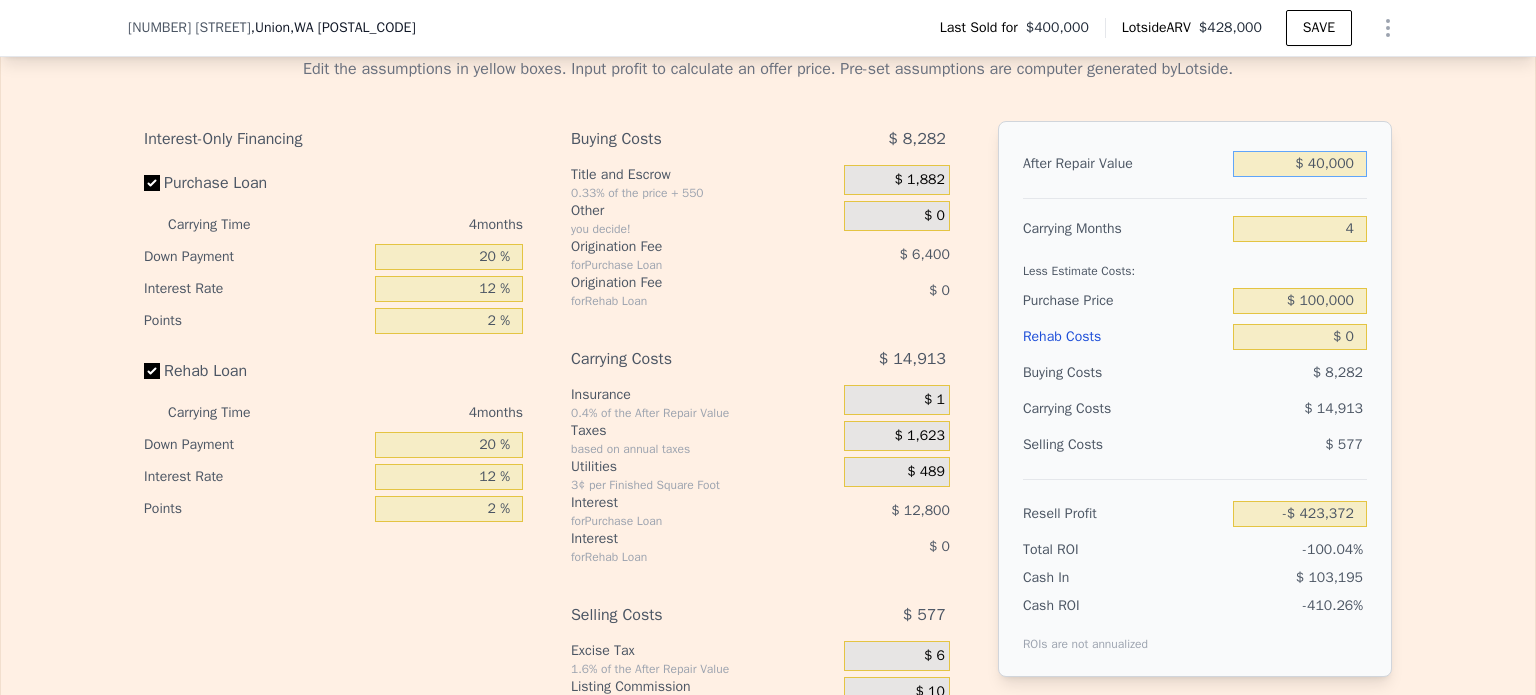 type on "$ 400,000" 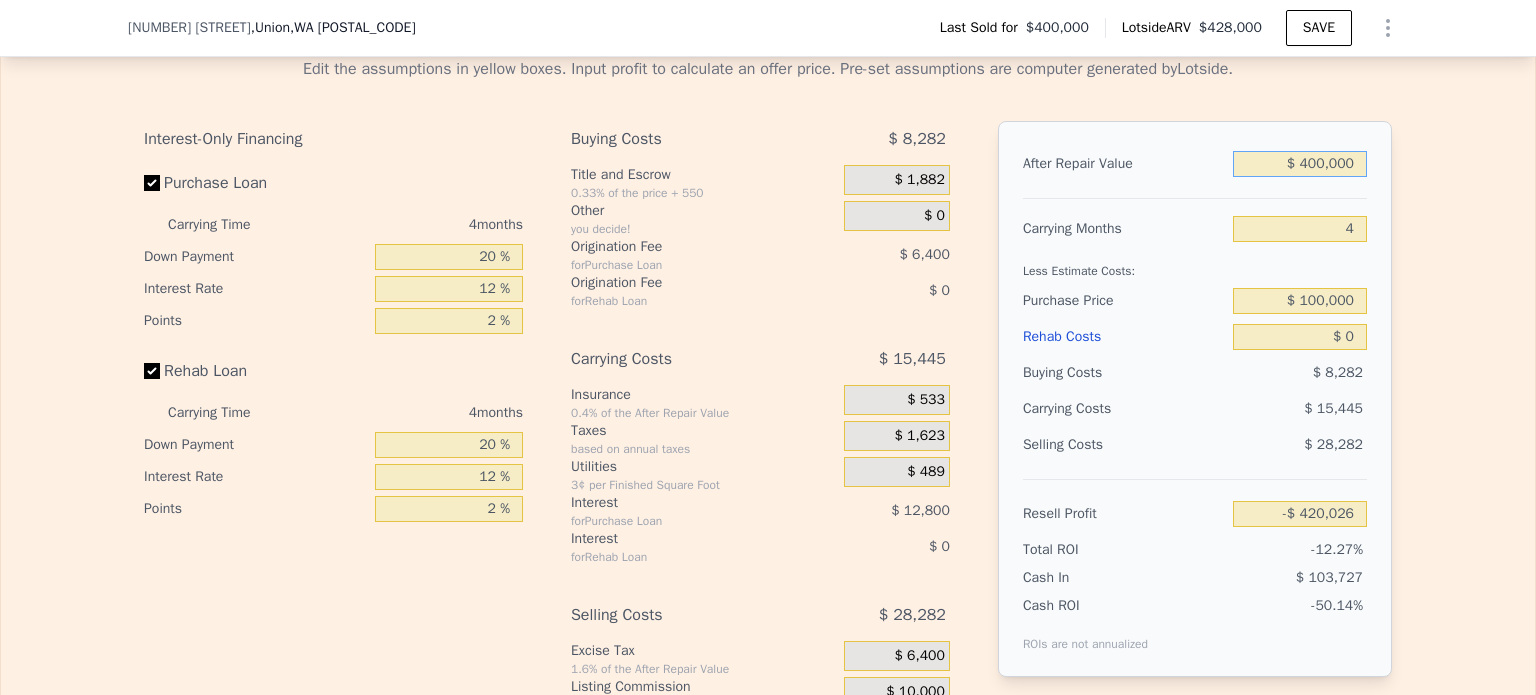 type on "-$ 52,009" 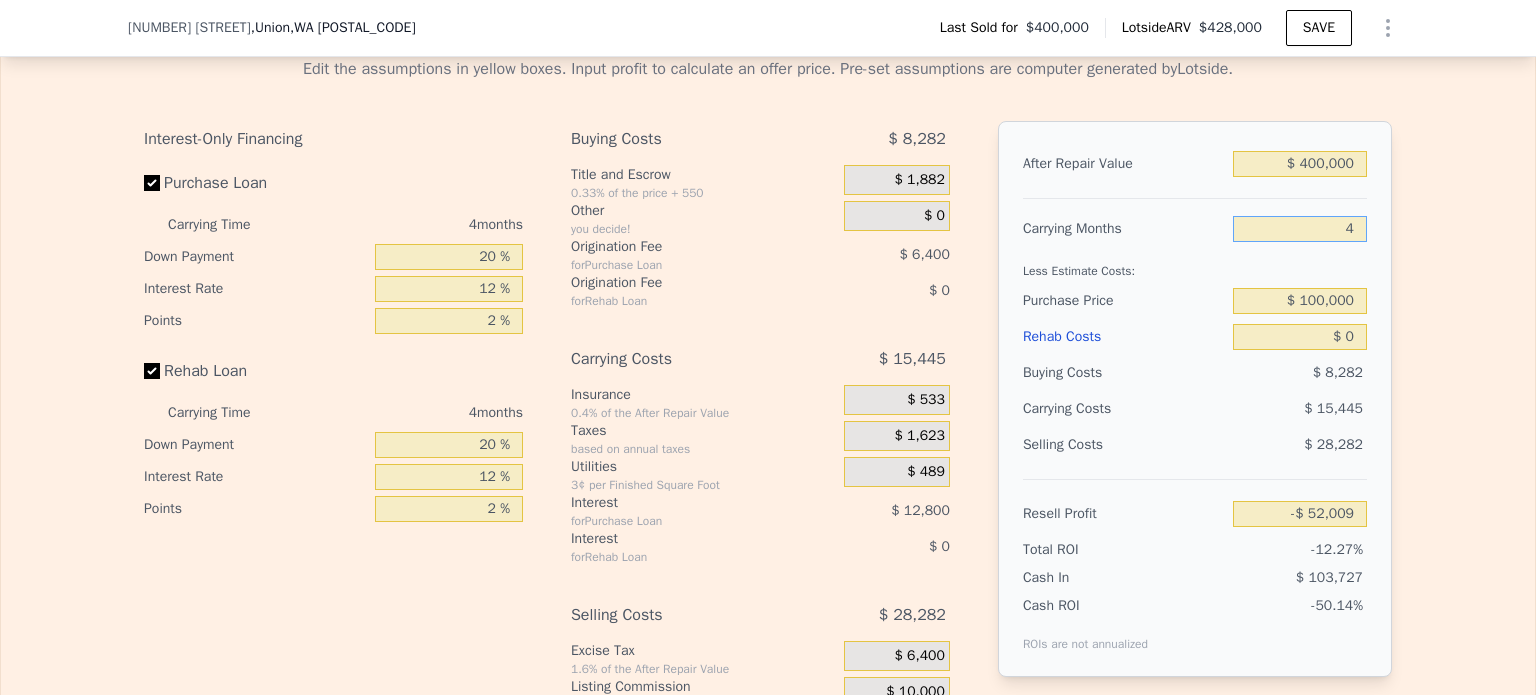 click on "4" at bounding box center (1300, 229) 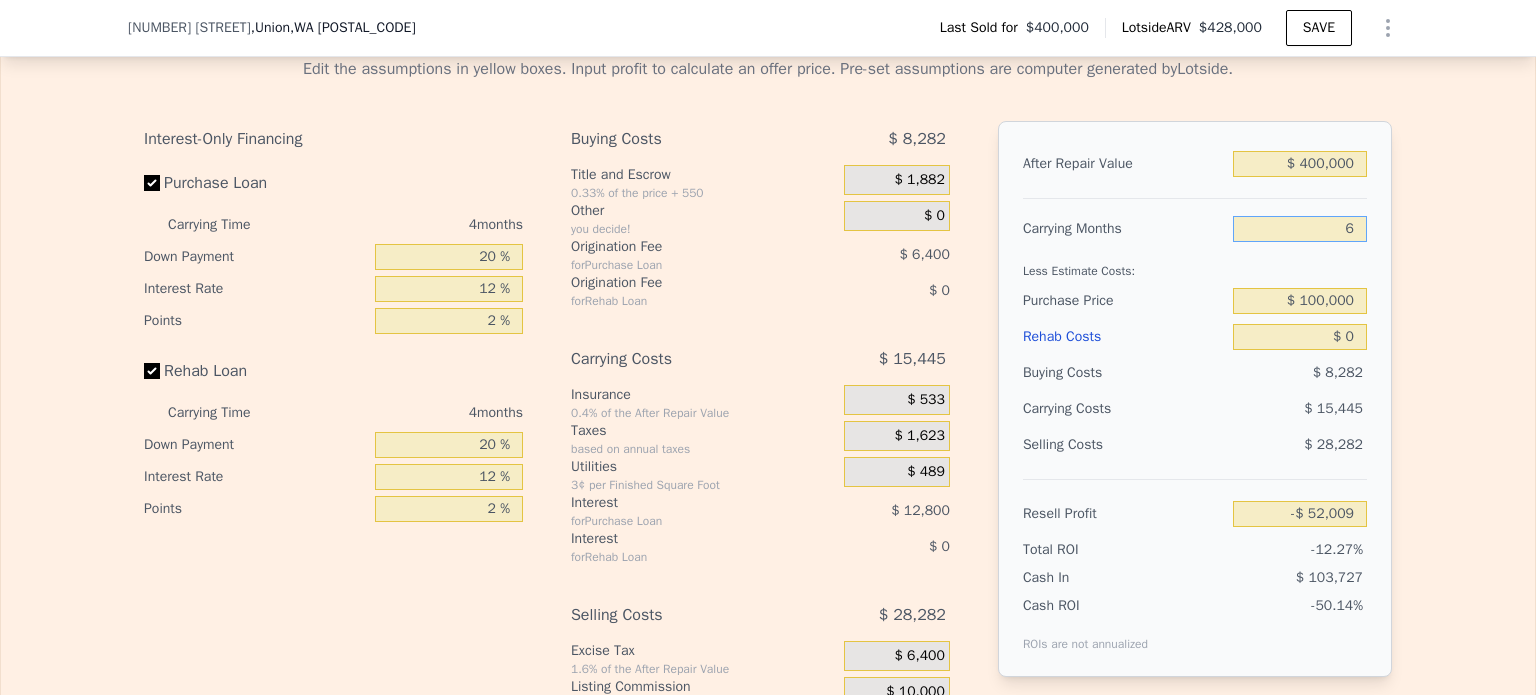 type on "-$ 59,732" 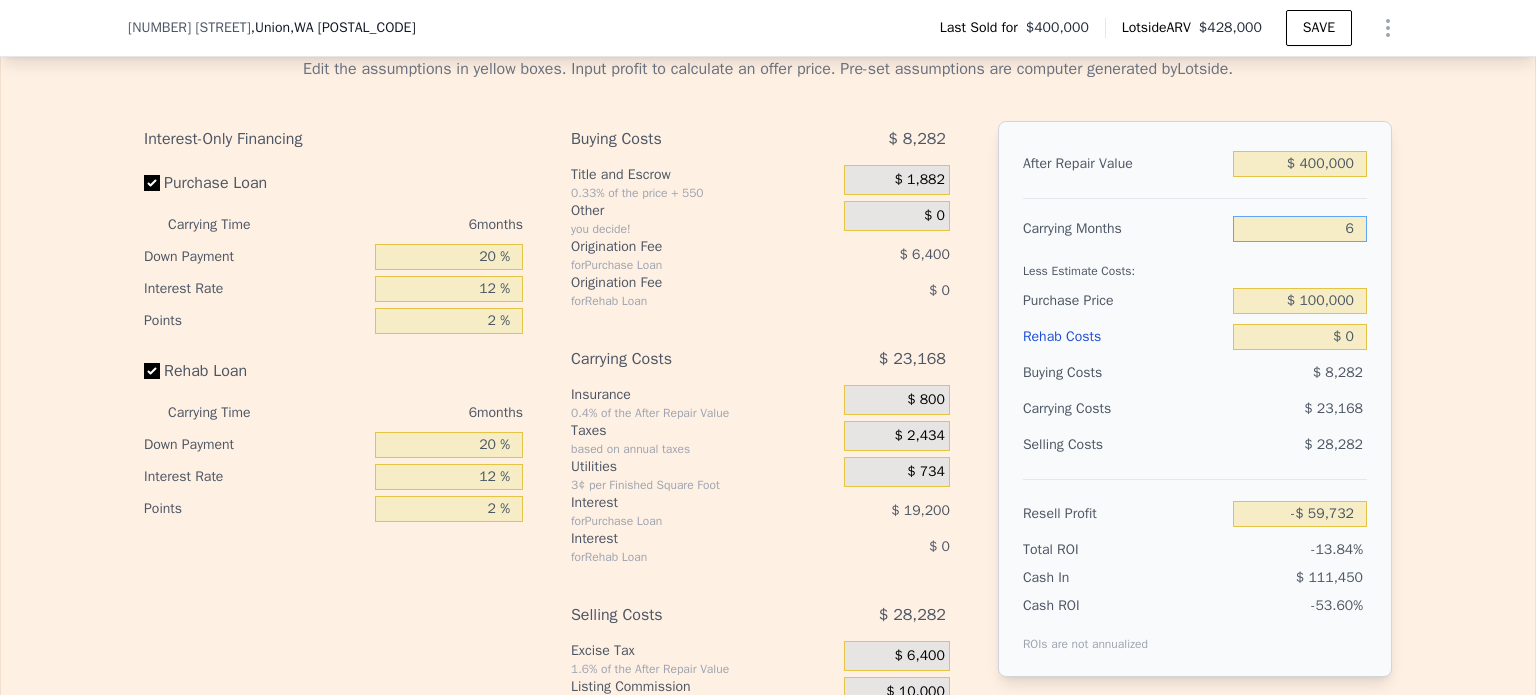 type on "6" 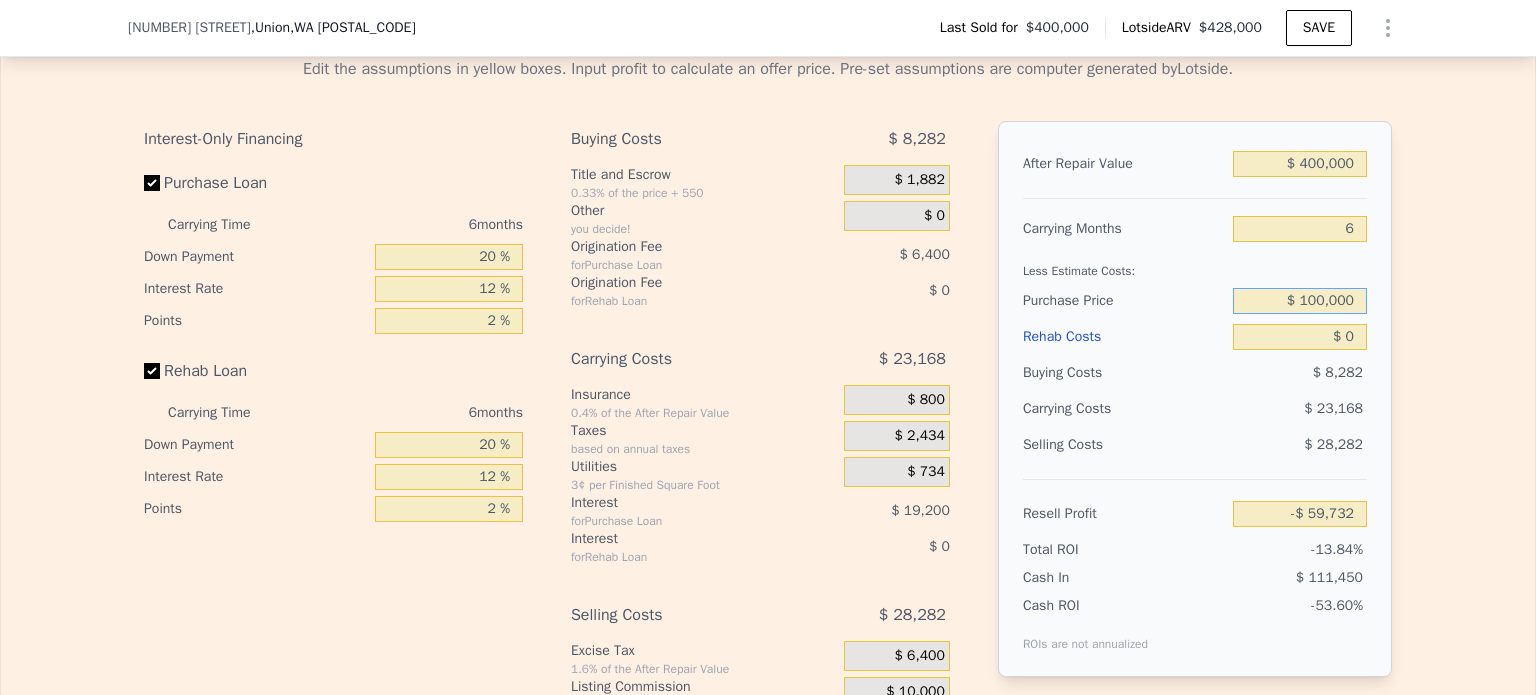 drag, startPoint x: 1298, startPoint y: 316, endPoint x: 1368, endPoint y: 315, distance: 70.00714 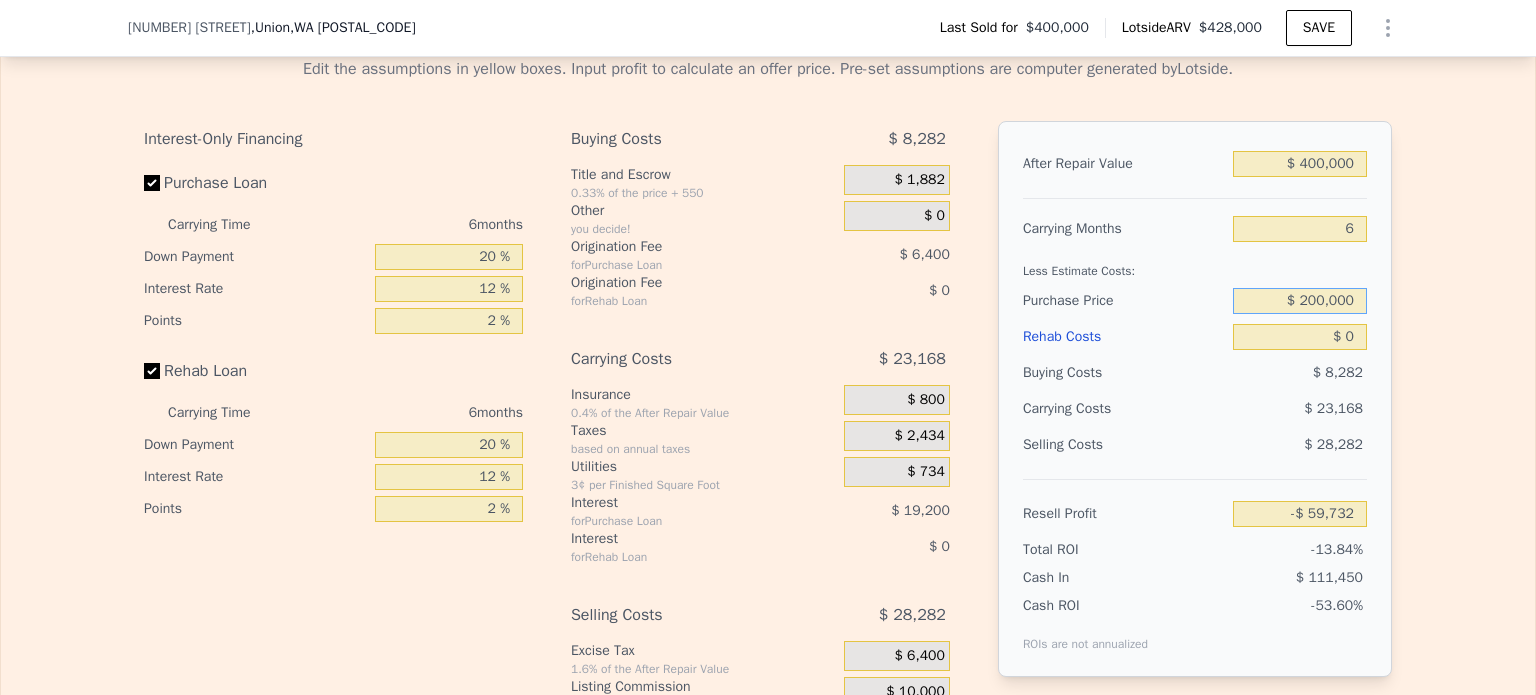 drag, startPoint x: 1308, startPoint y: 308, endPoint x: 1388, endPoint y: 314, distance: 80.224686 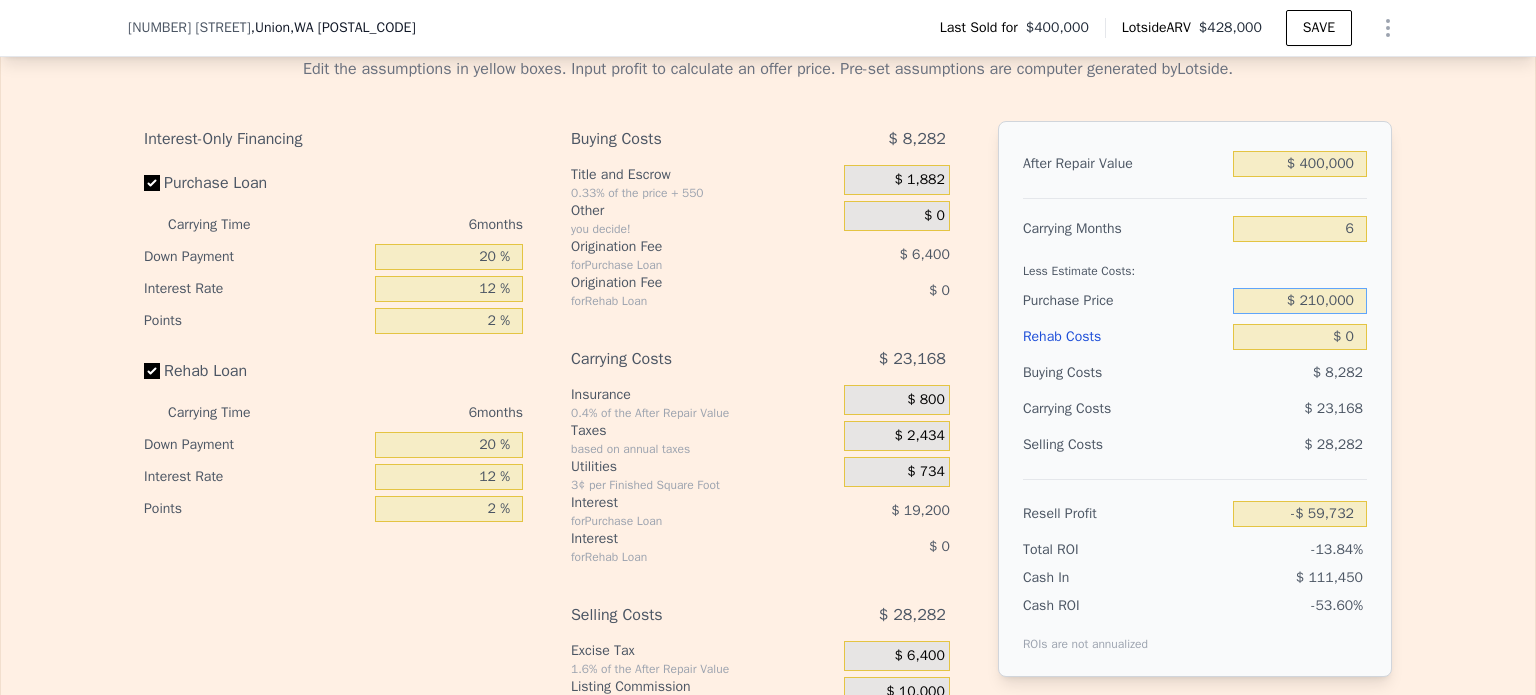drag, startPoint x: 1297, startPoint y: 305, endPoint x: 1384, endPoint y: 319, distance: 88.11924 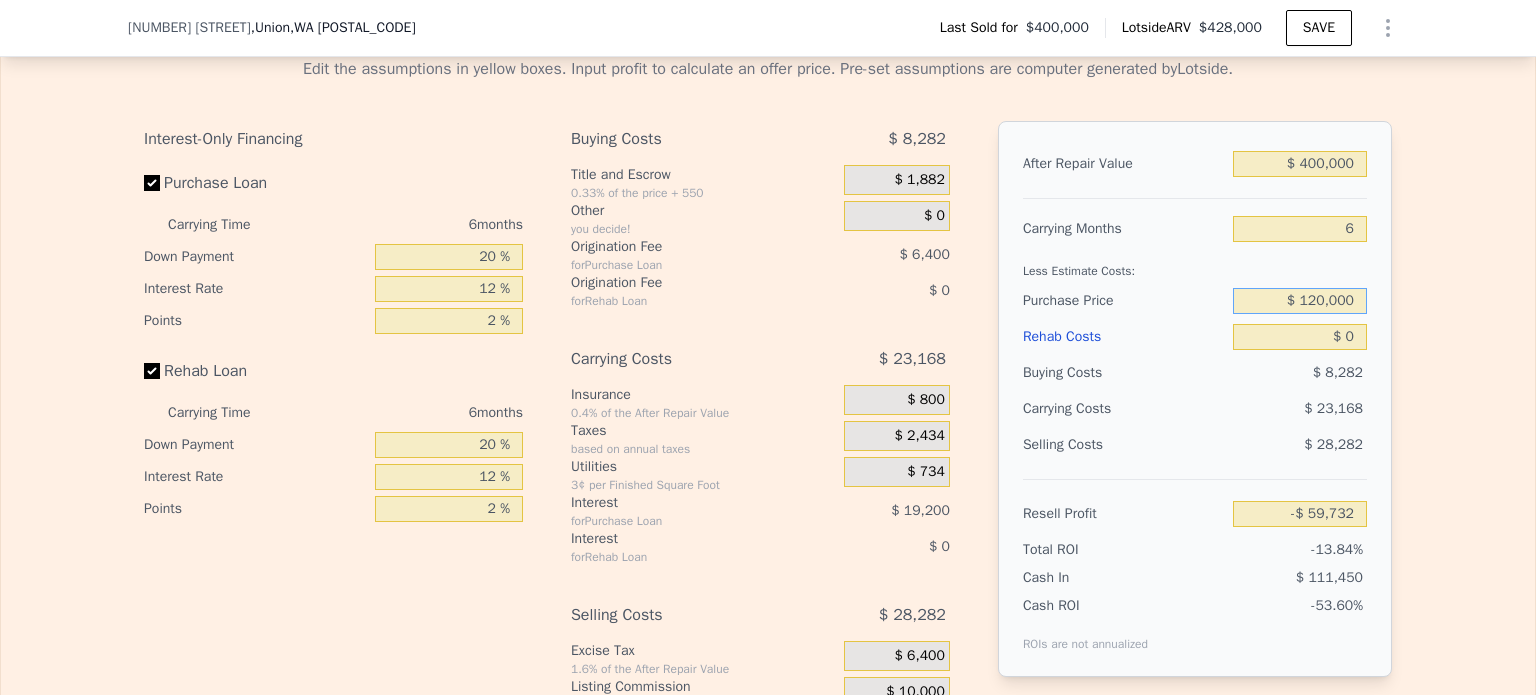 type on "$ 120,000" 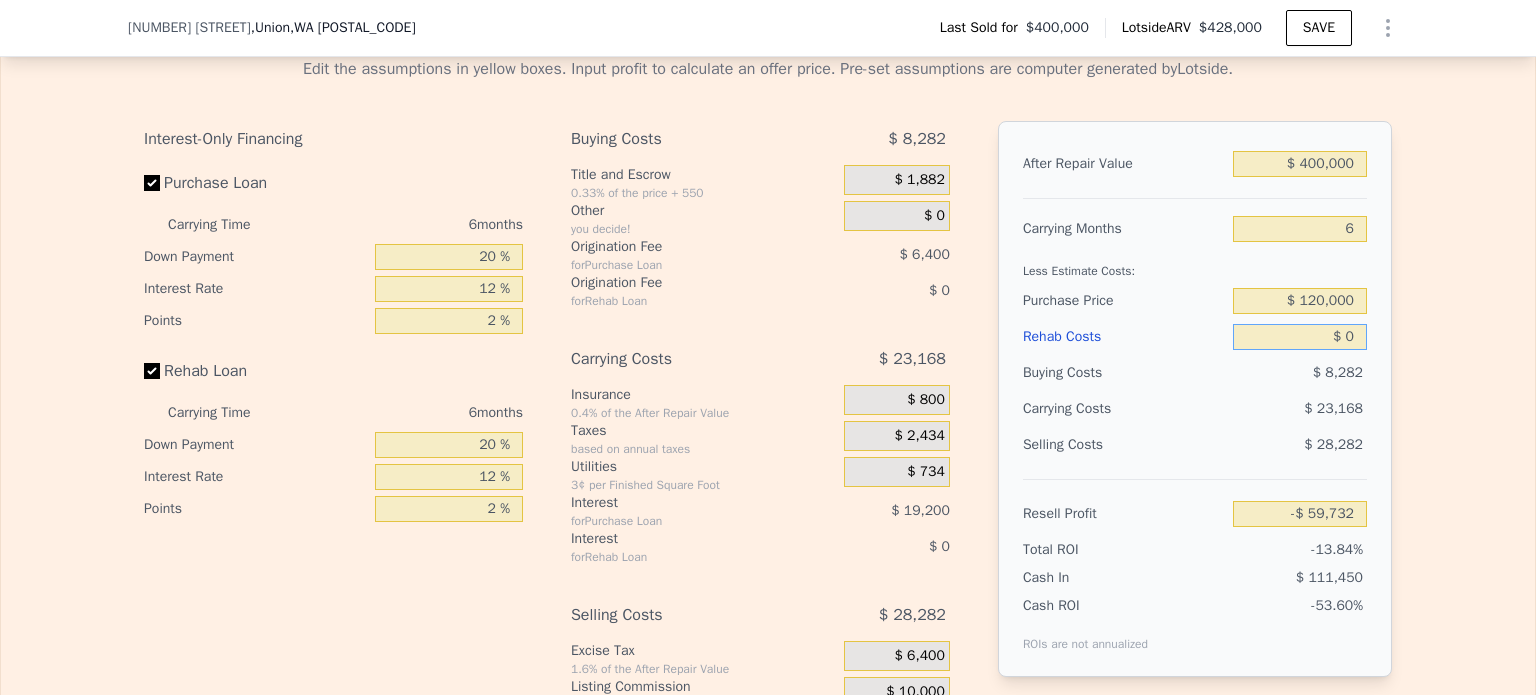 type on "$ 239,120" 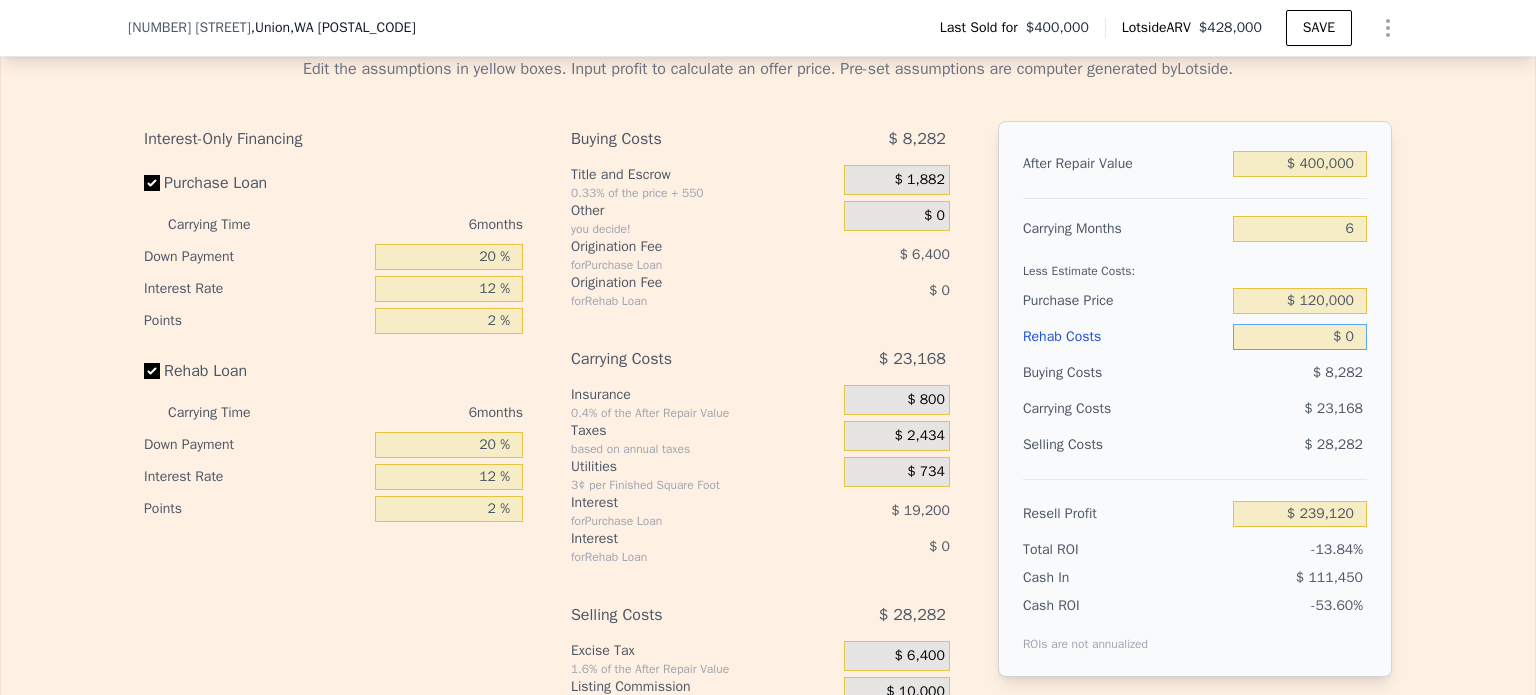 drag, startPoint x: 1339, startPoint y: 355, endPoint x: 1364, endPoint y: 352, distance: 25.179358 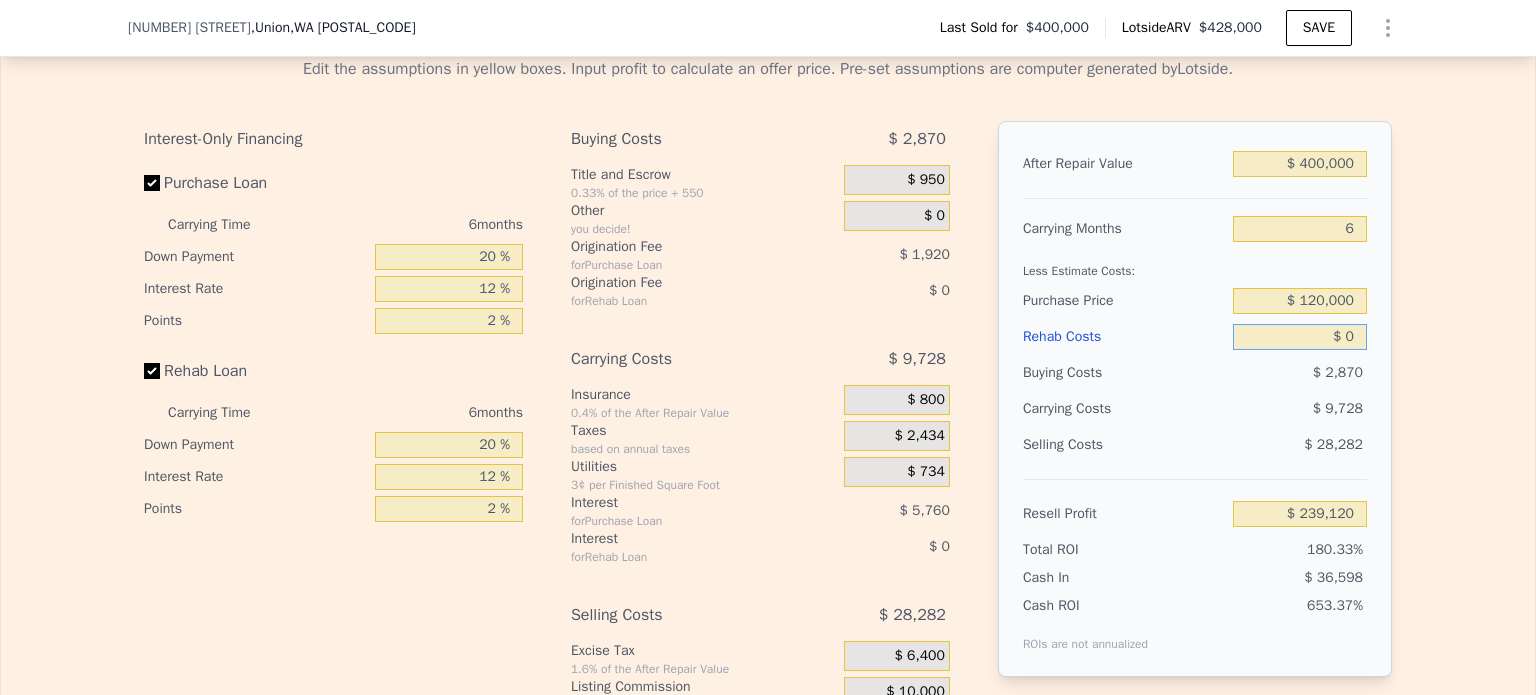 type on "$ 2" 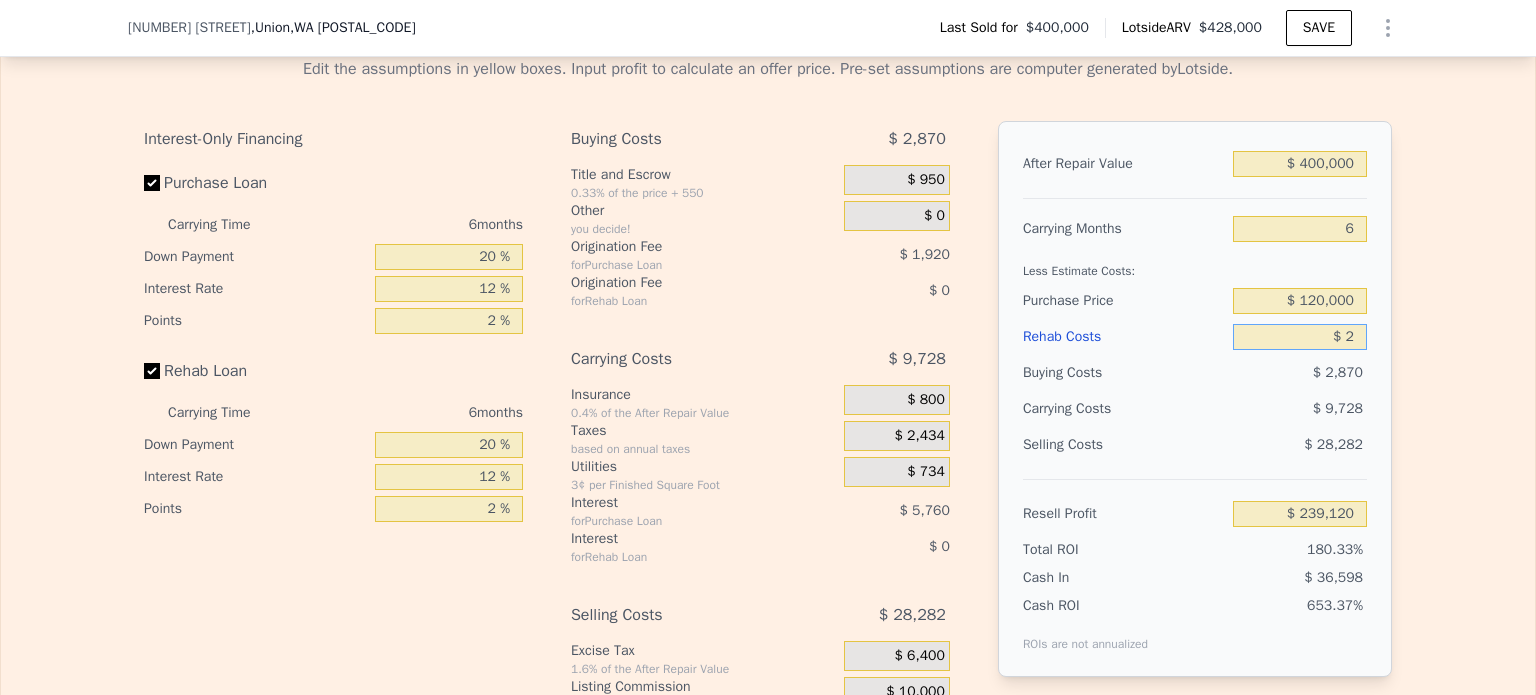 type on "$ 239,118" 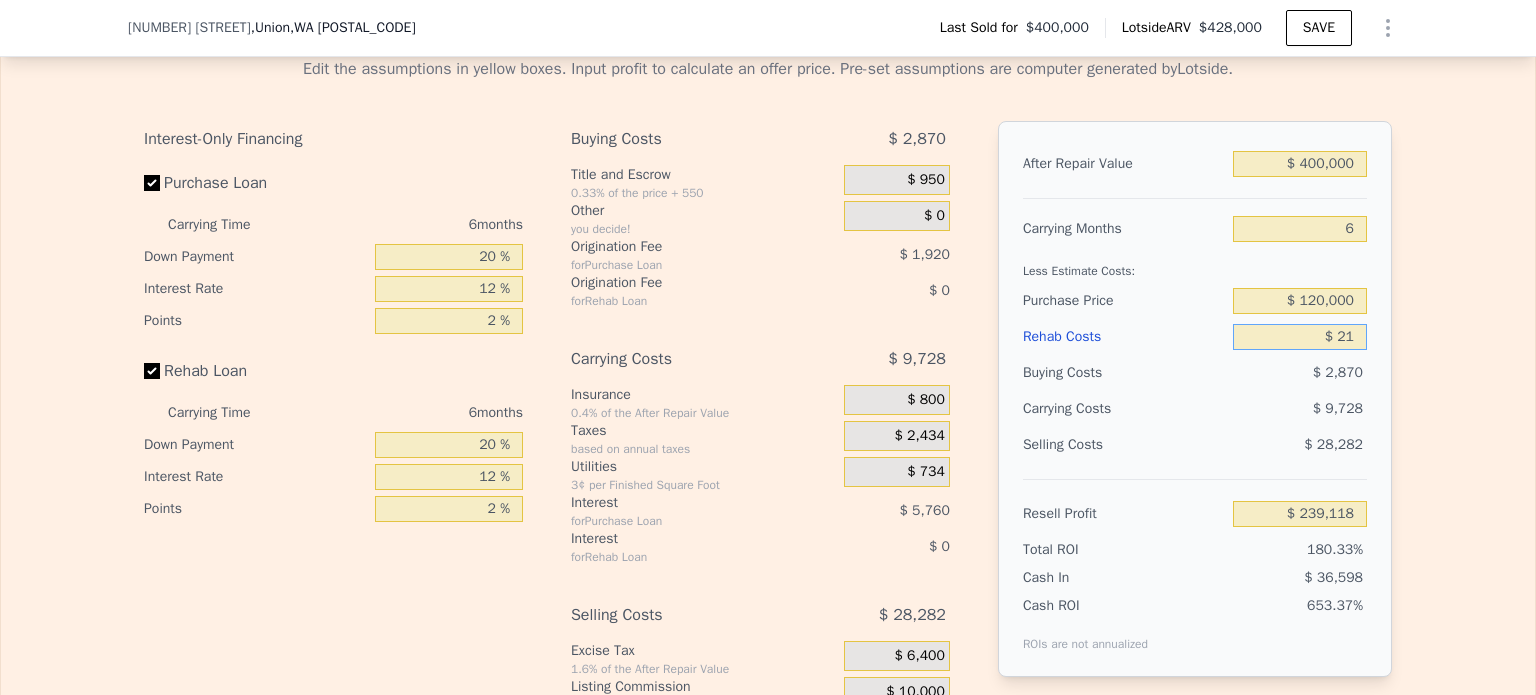 type on "$ 210" 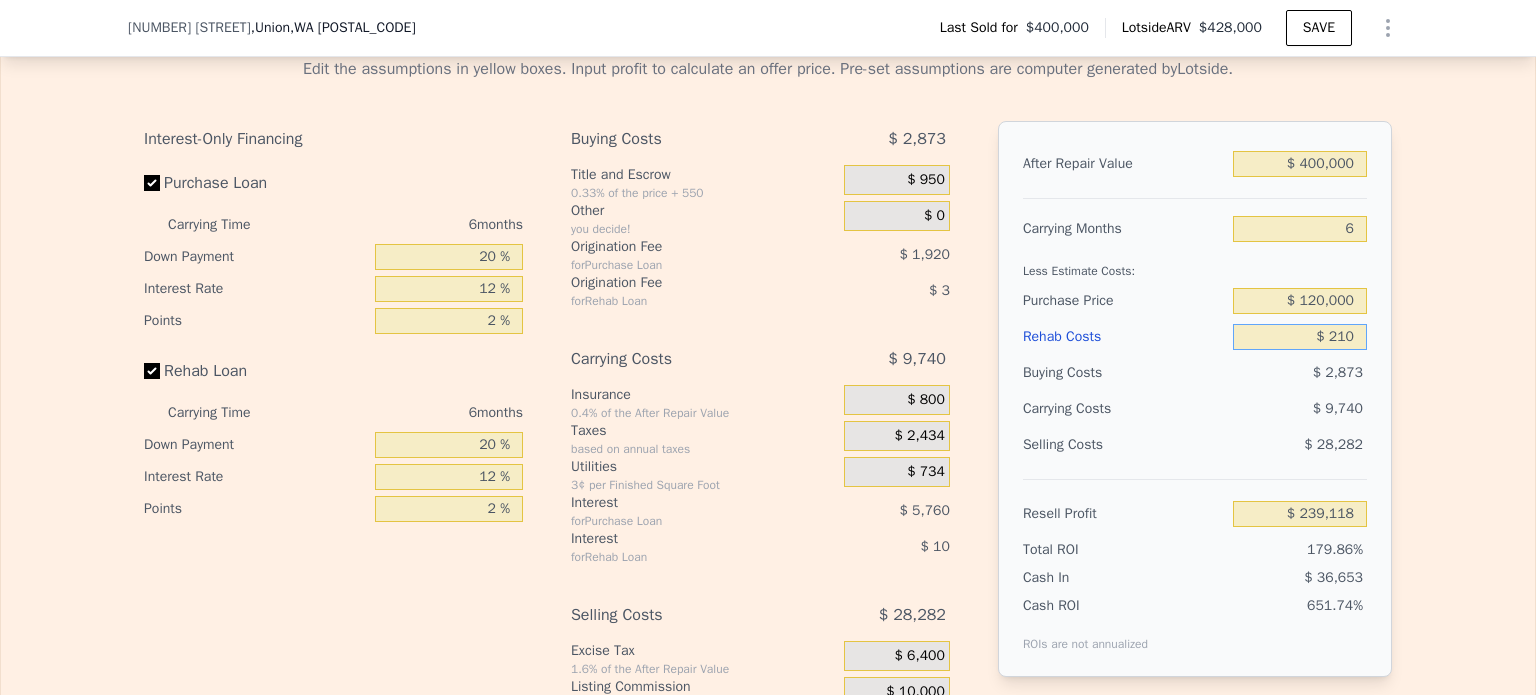type on "$ 238,895" 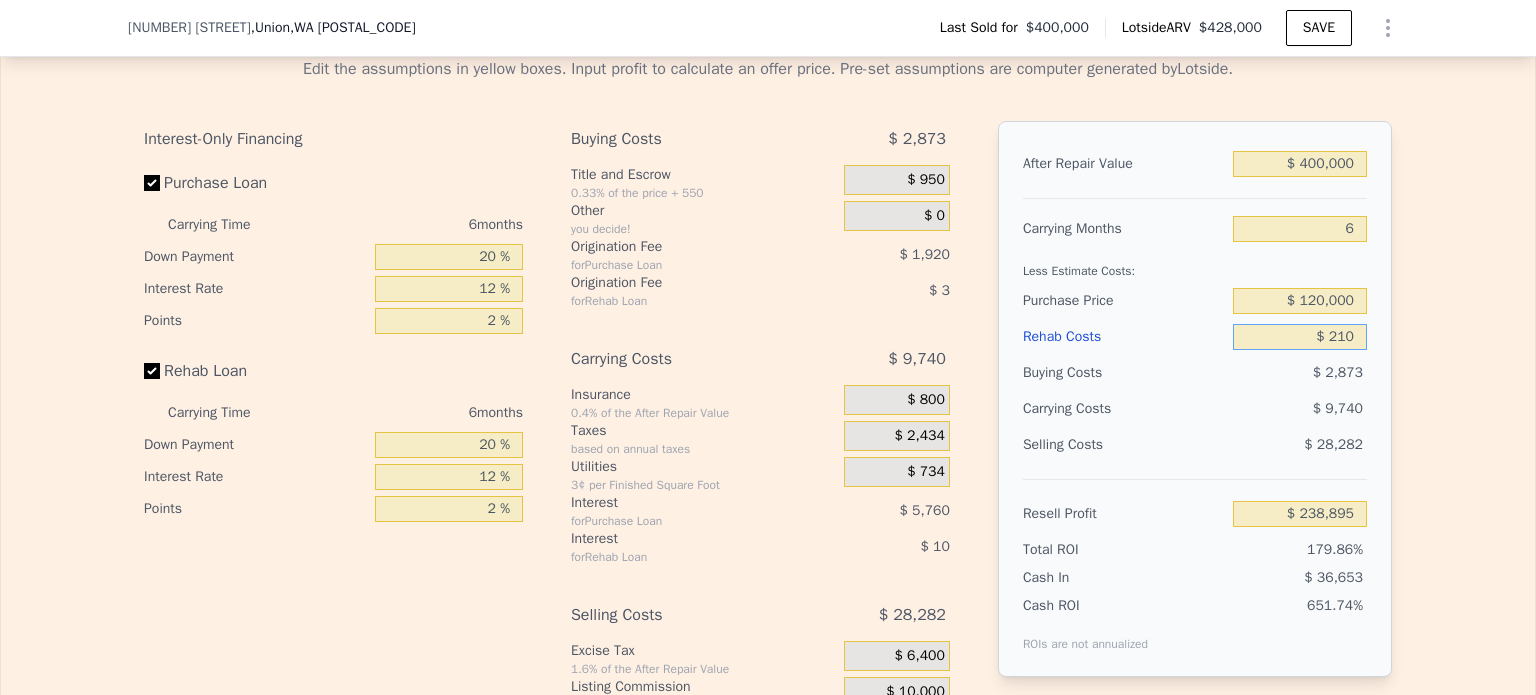type on "$ 2,100" 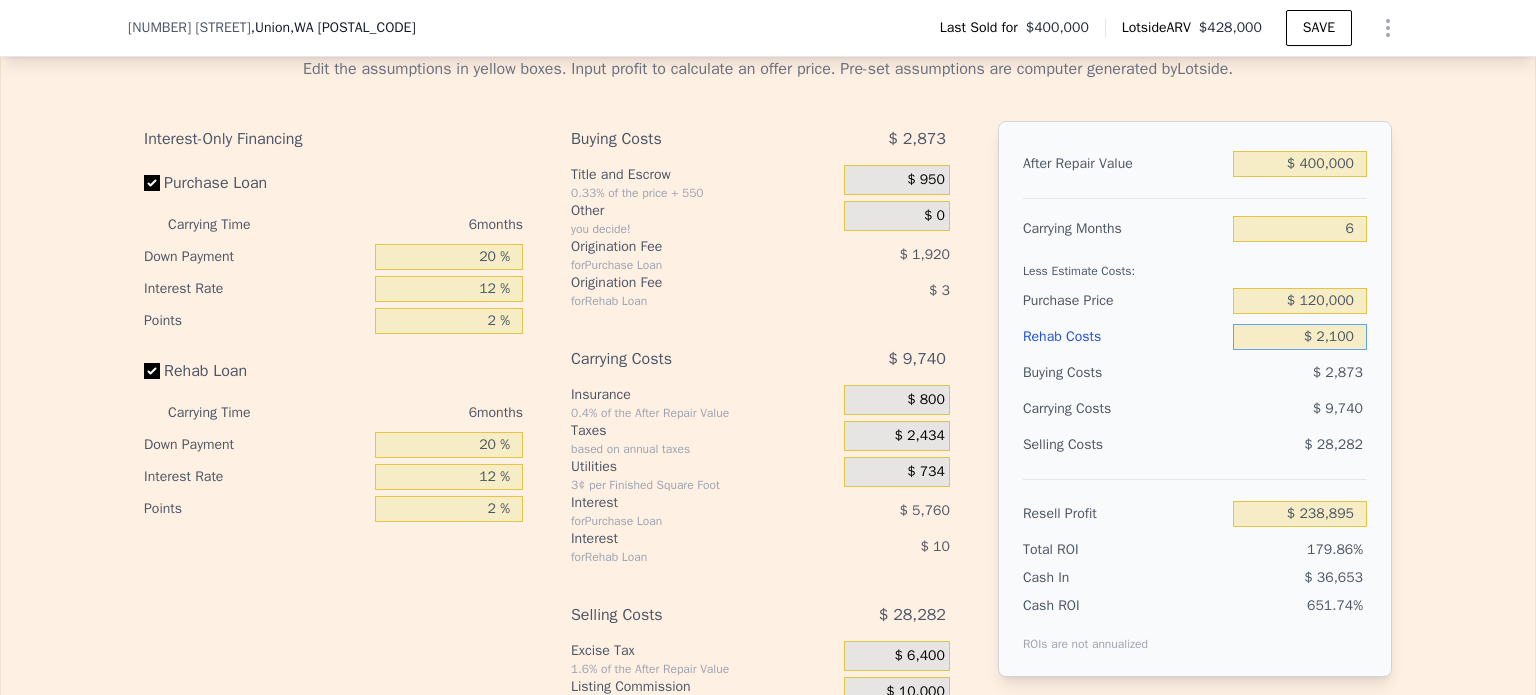 type on "$ 236,884" 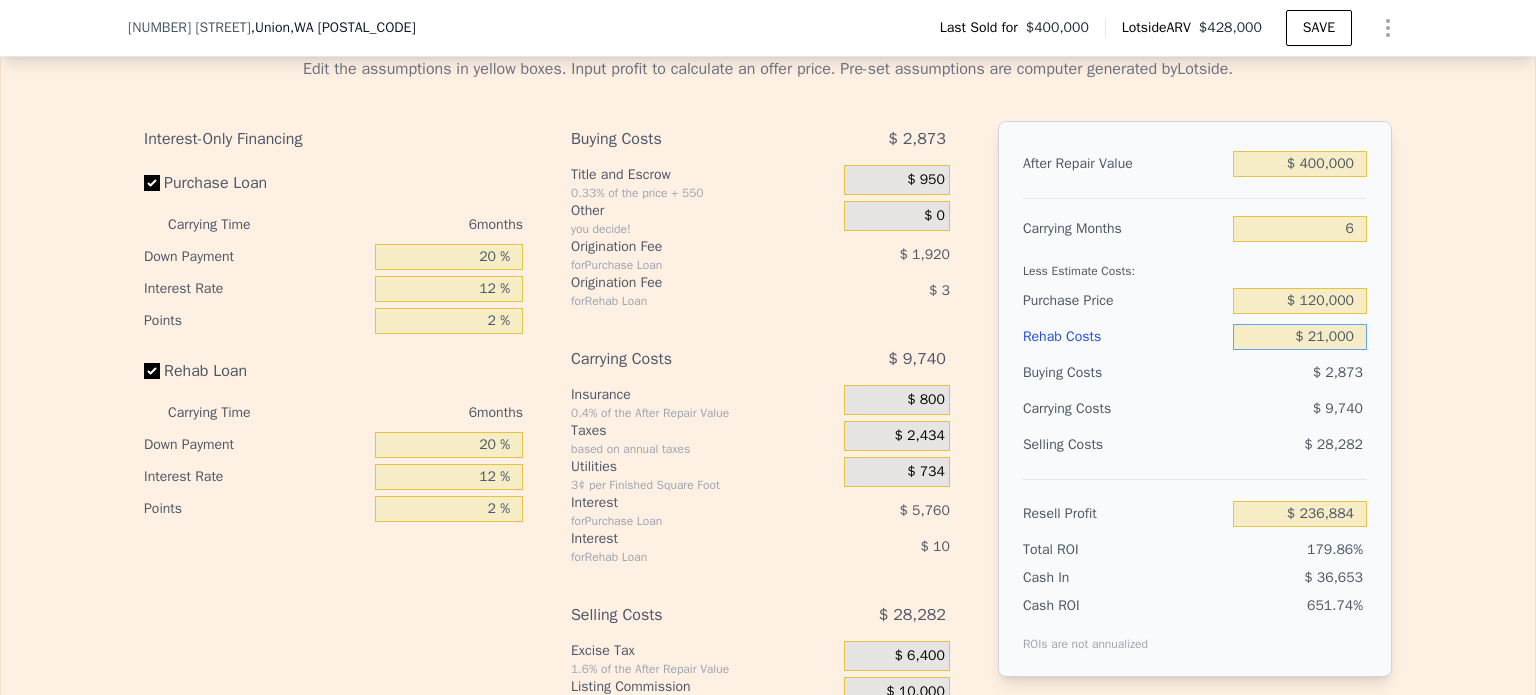 type on "$ 210,000" 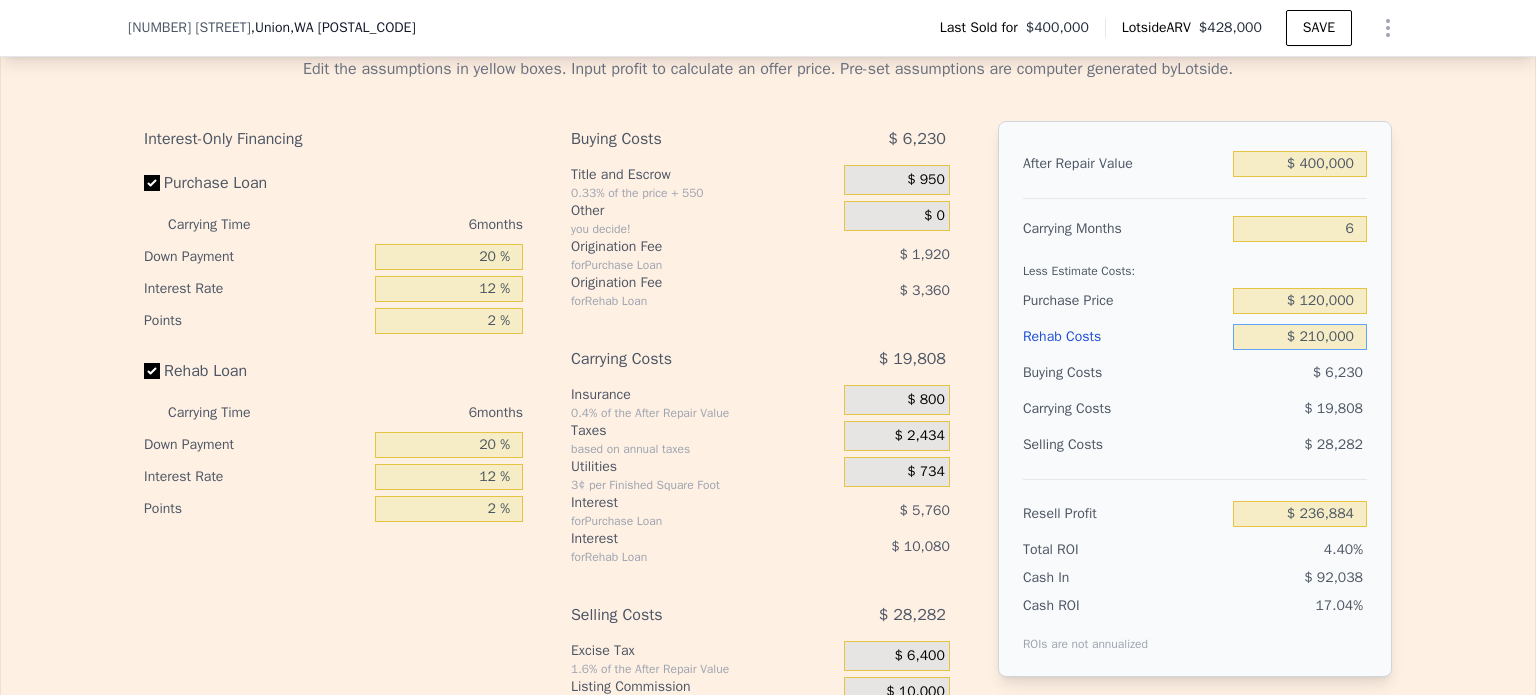 type on "$ 15,680" 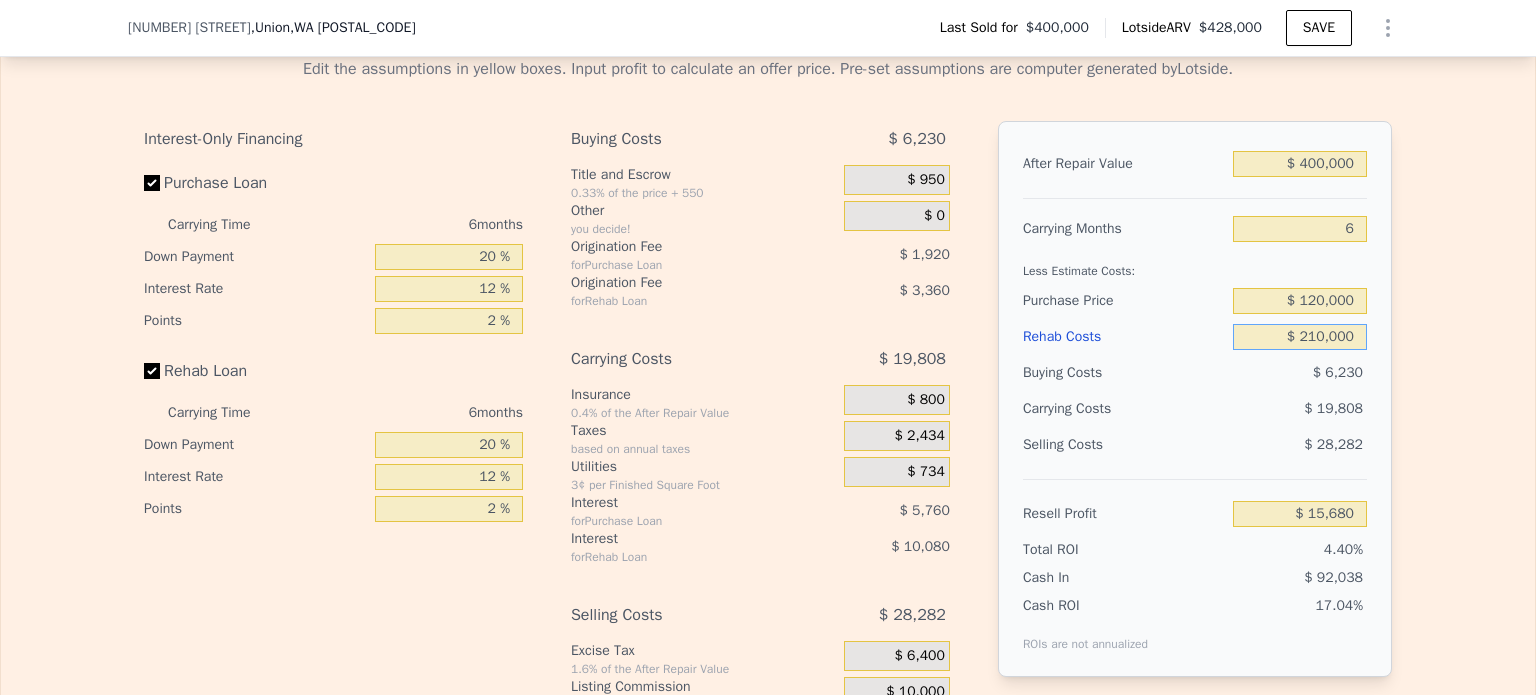 type on "$ 210,000" 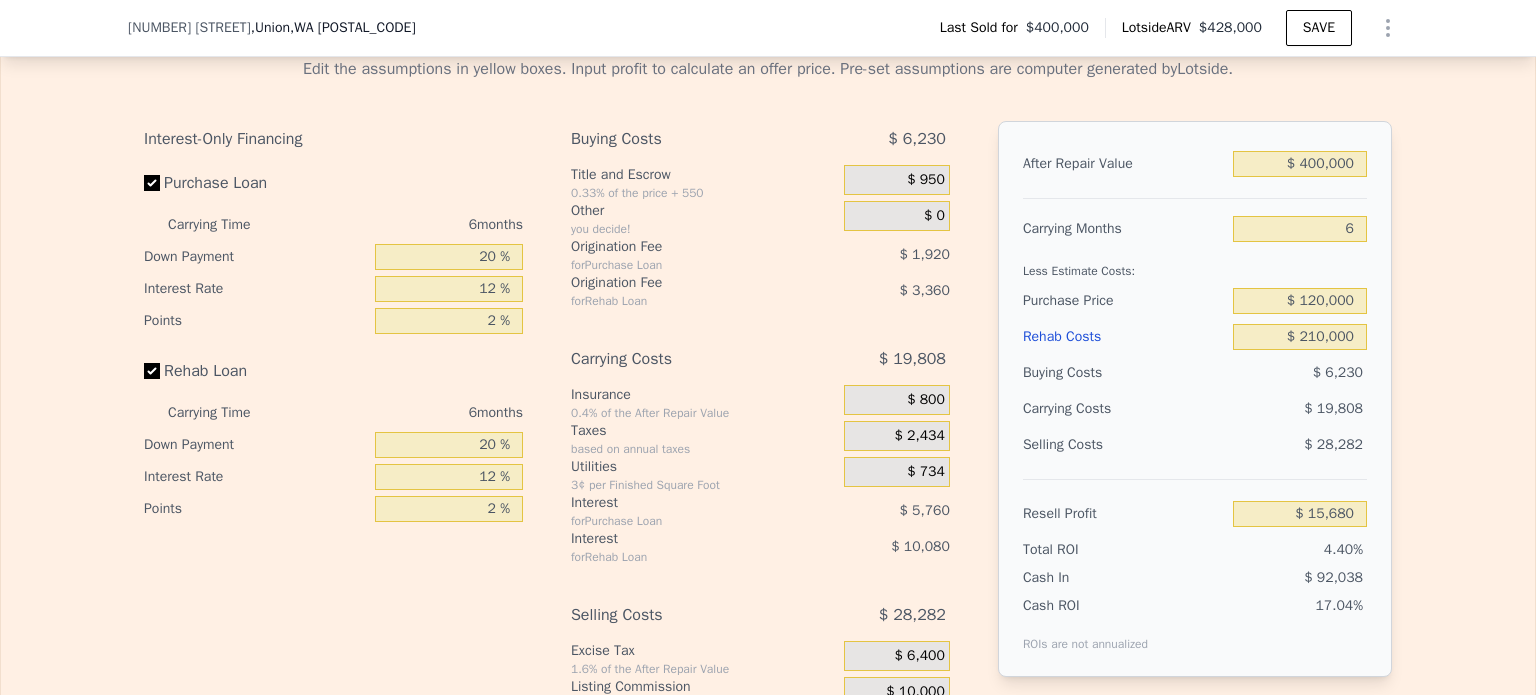 click on "Selling Costs $ 28,282" at bounding box center (1195, 453) 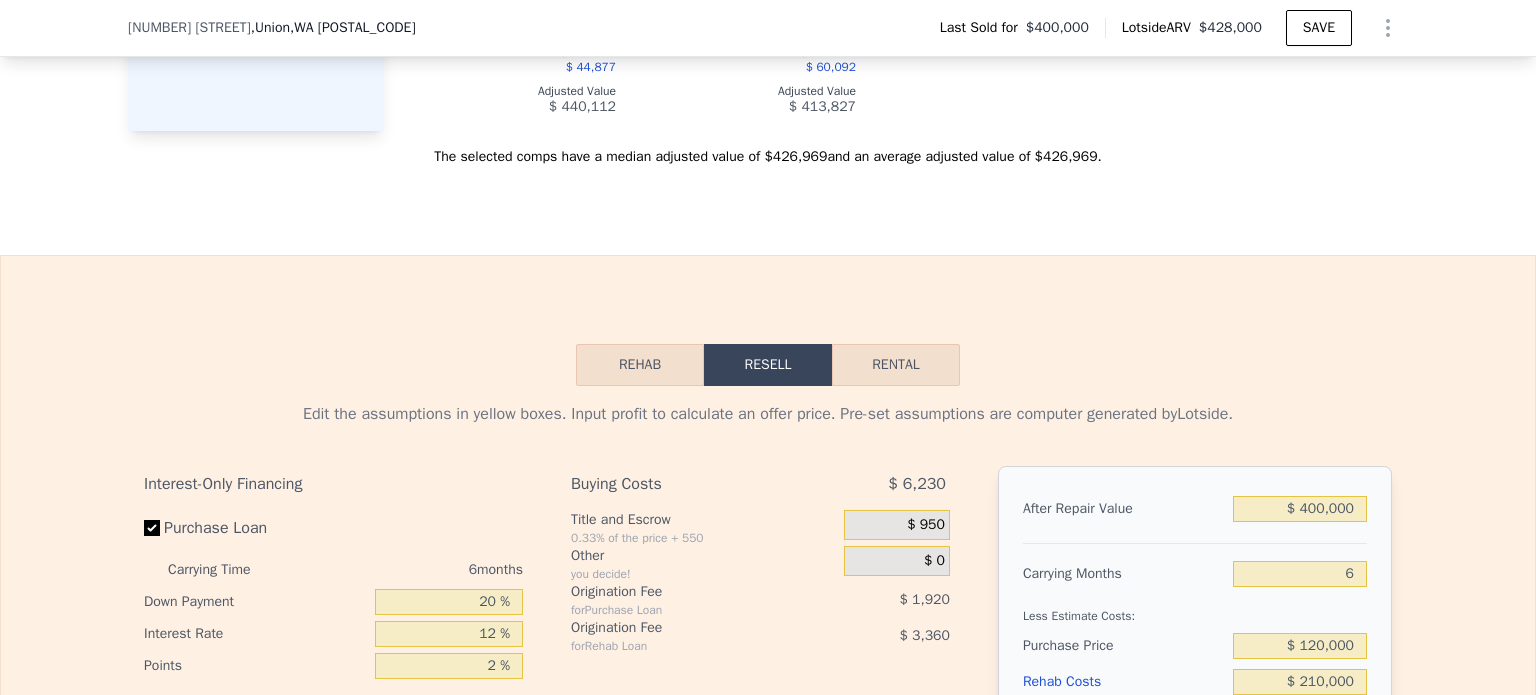 scroll, scrollTop: 2392, scrollLeft: 0, axis: vertical 